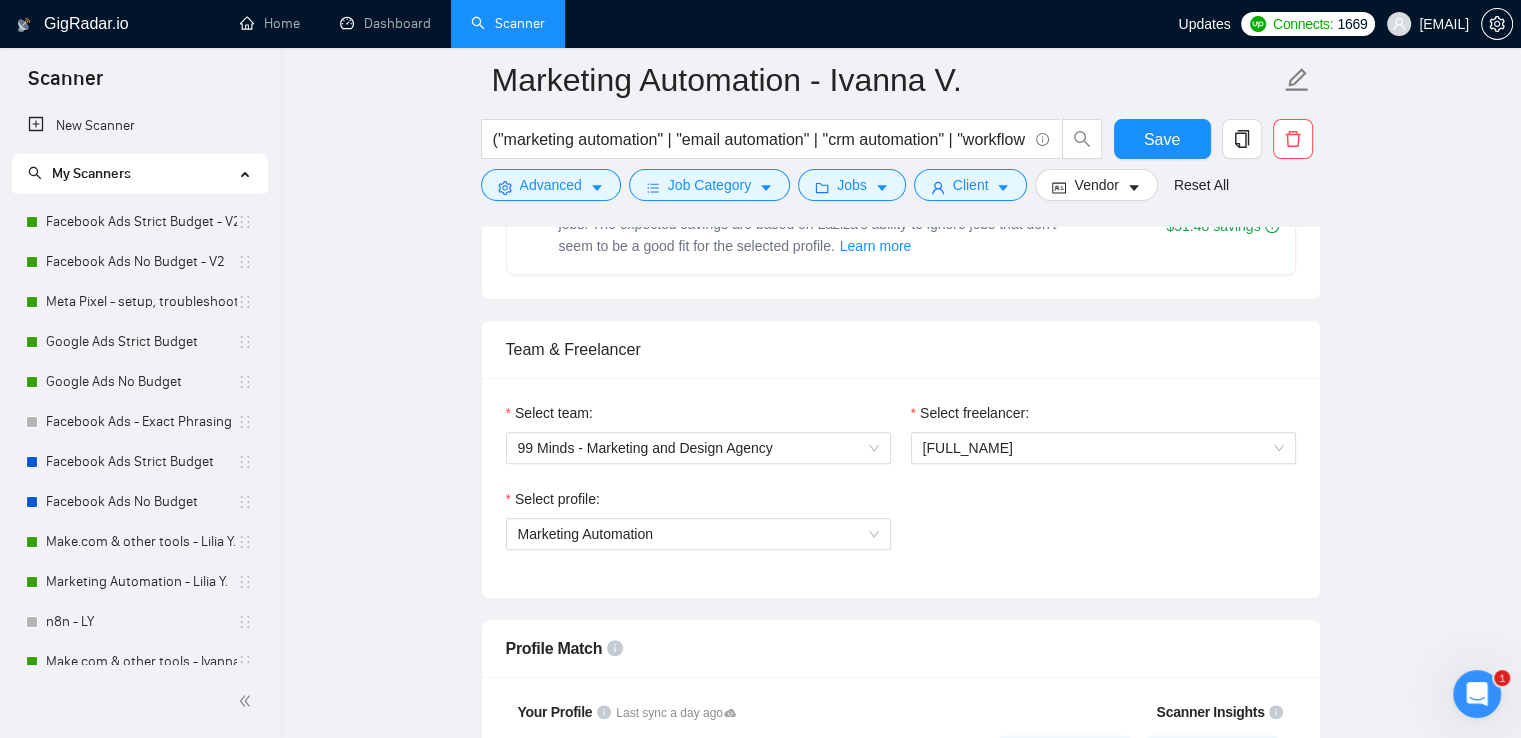 scroll, scrollTop: 900, scrollLeft: 0, axis: vertical 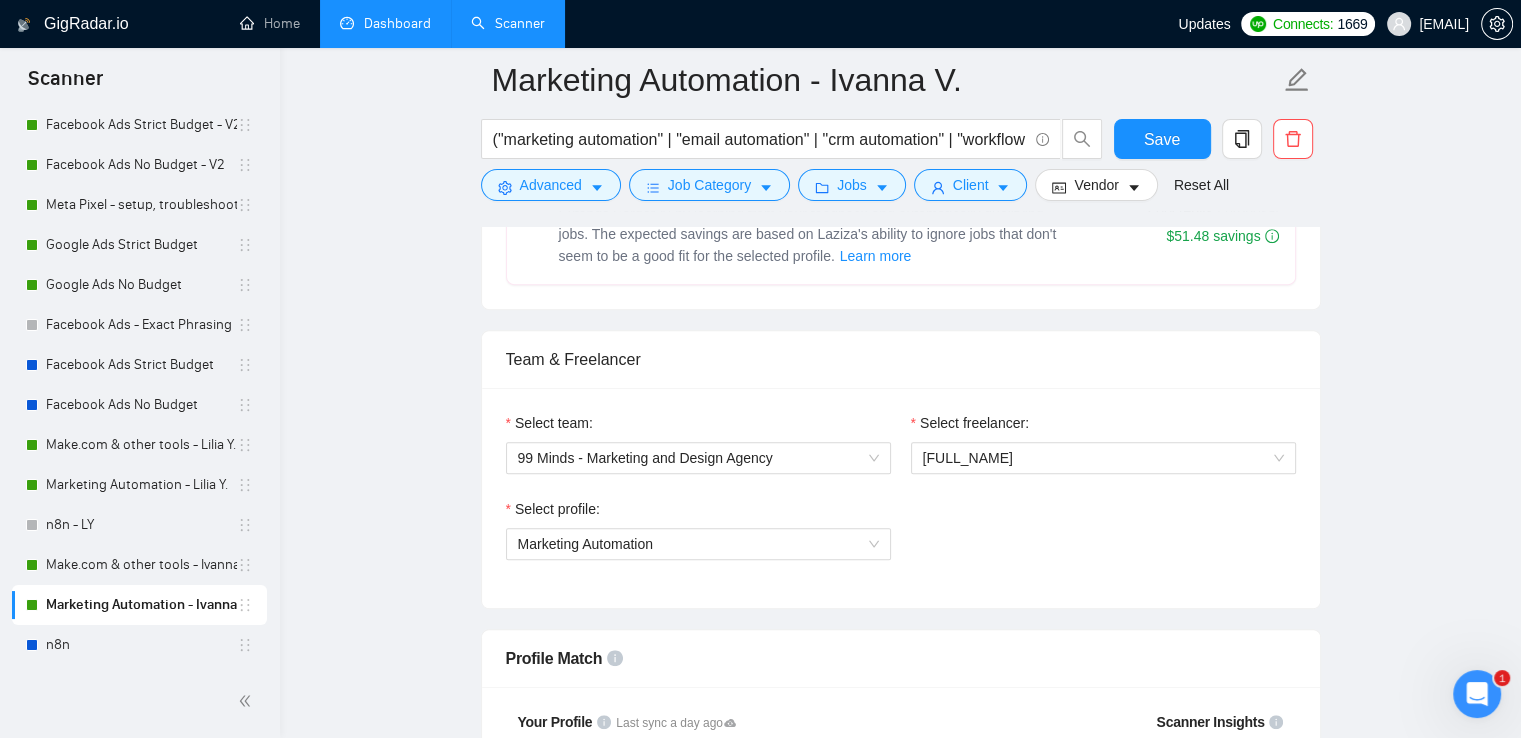 click on "Dashboard" at bounding box center (385, 23) 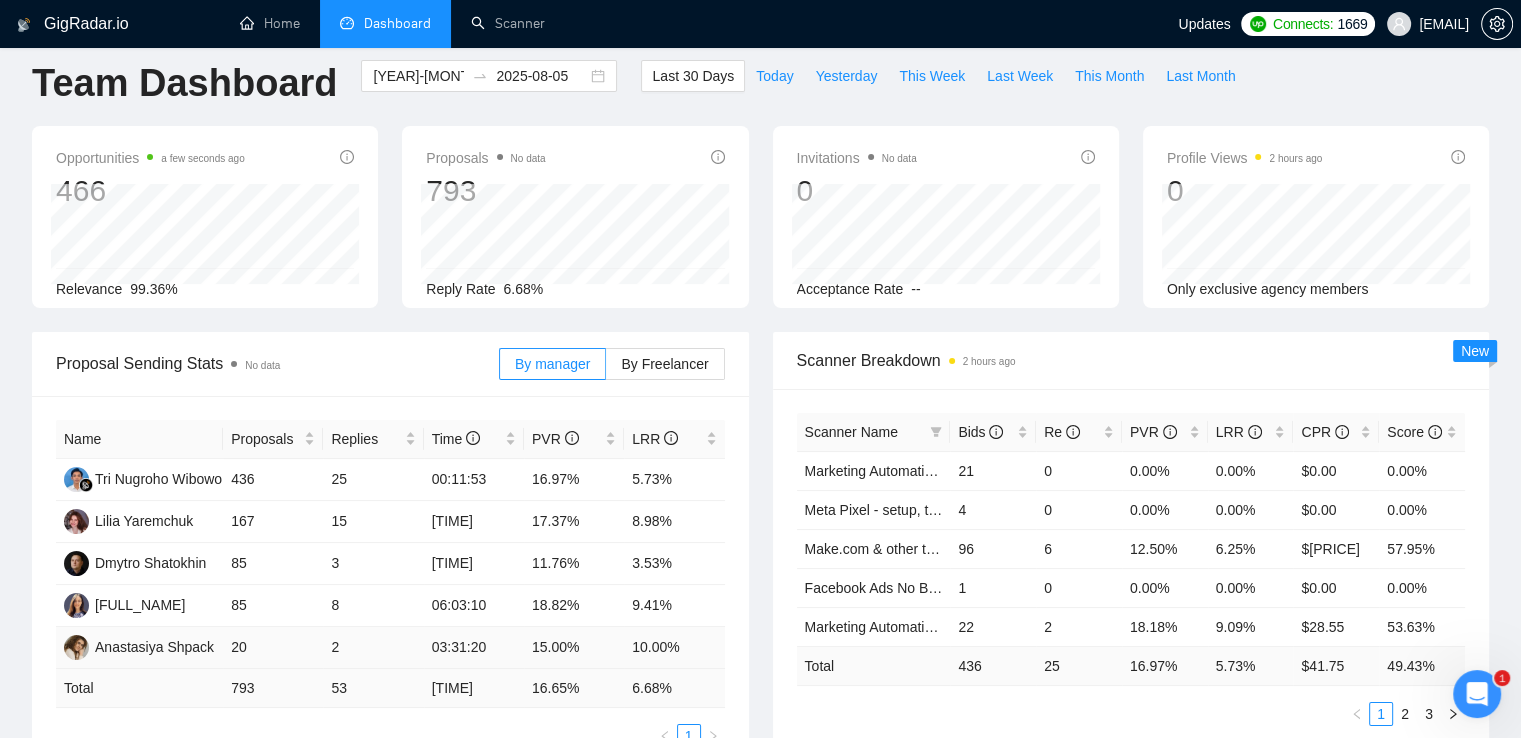 scroll, scrollTop: 0, scrollLeft: 0, axis: both 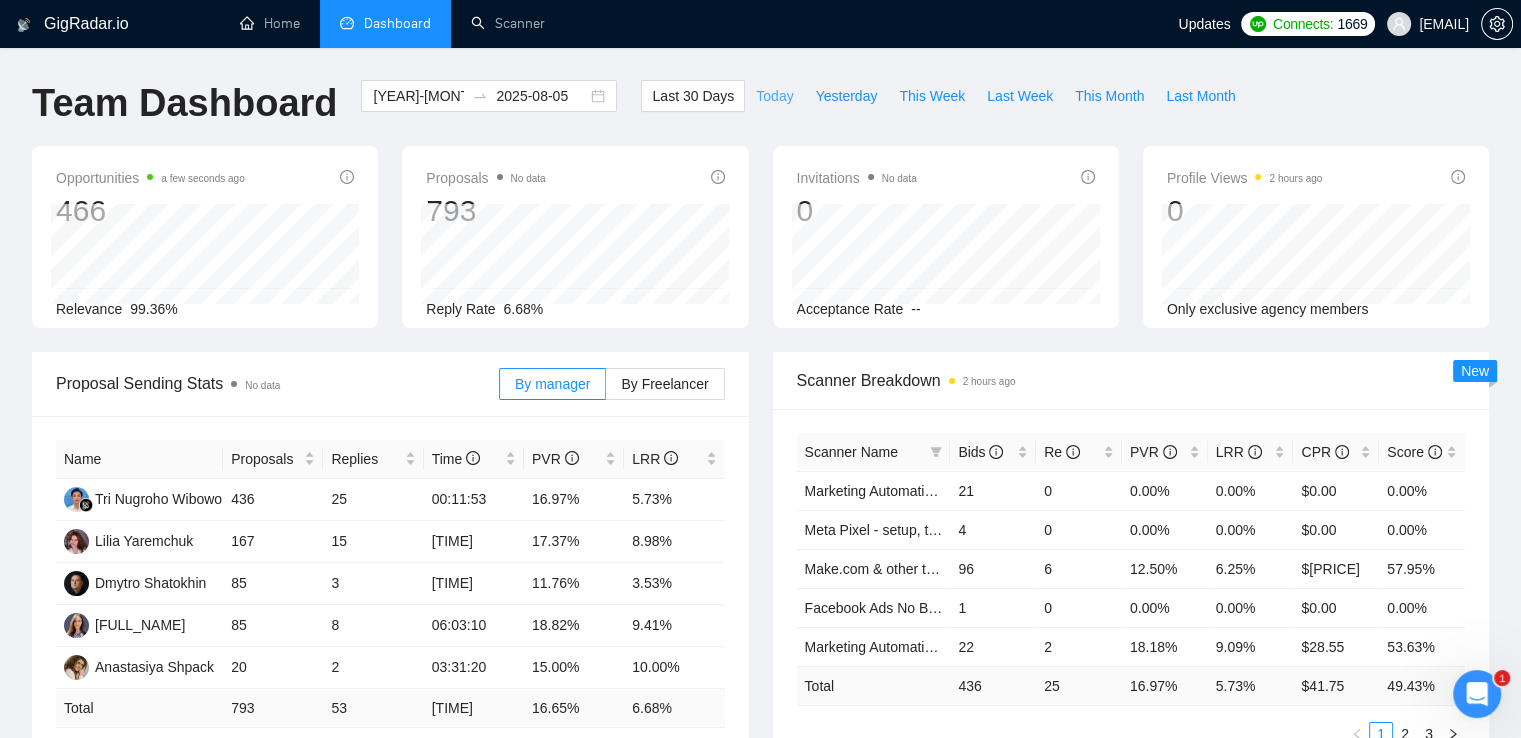 click on "Today" at bounding box center [774, 96] 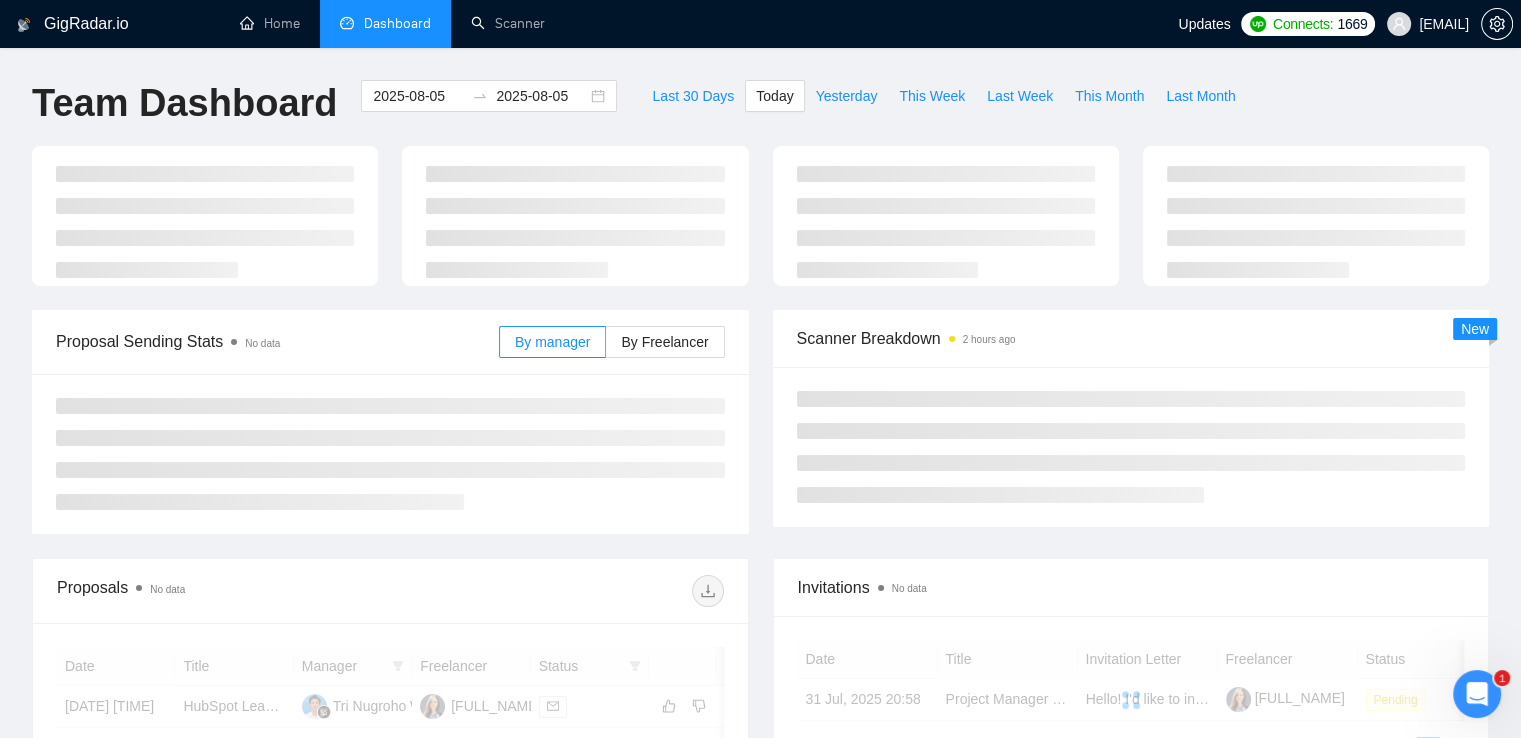 type on "2025-08-05" 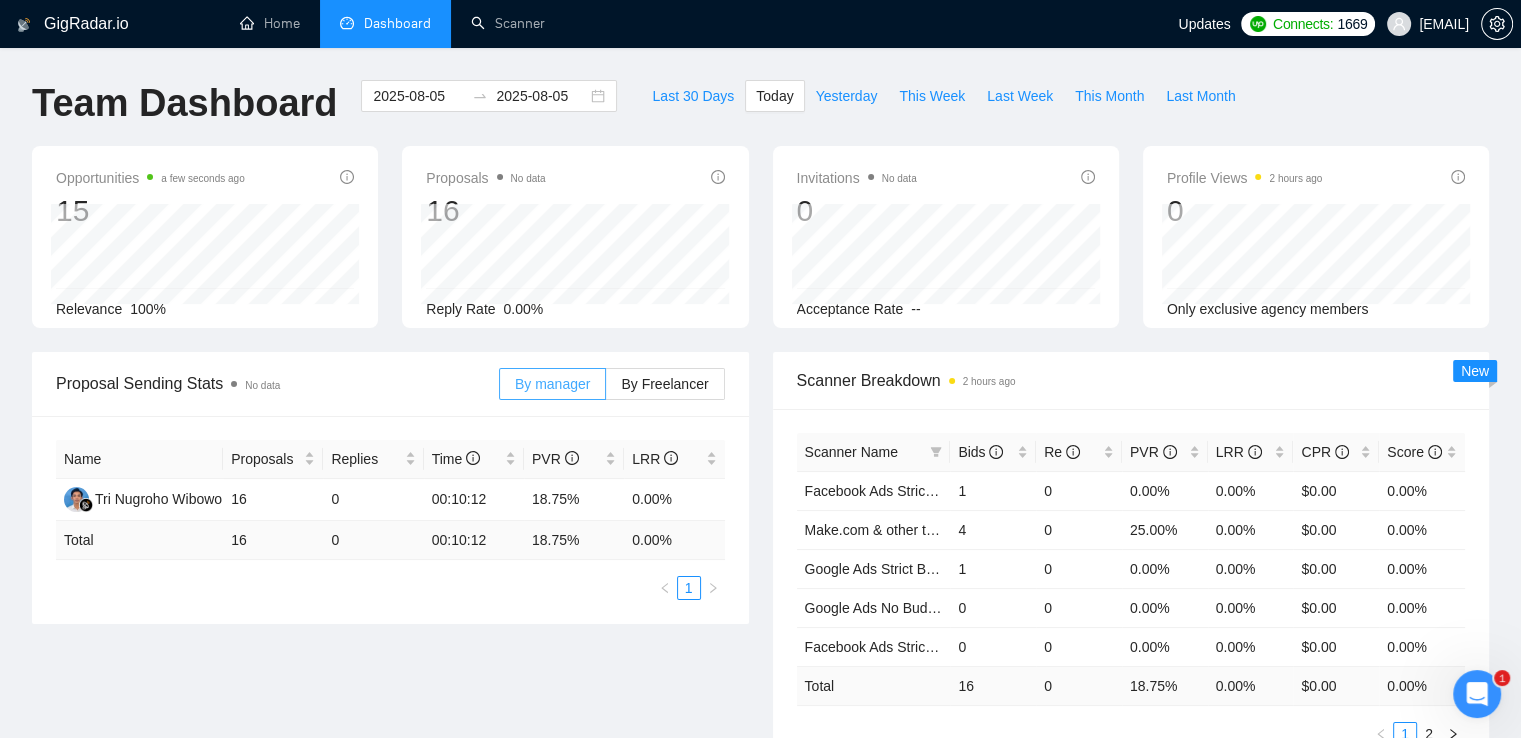 scroll, scrollTop: 200, scrollLeft: 0, axis: vertical 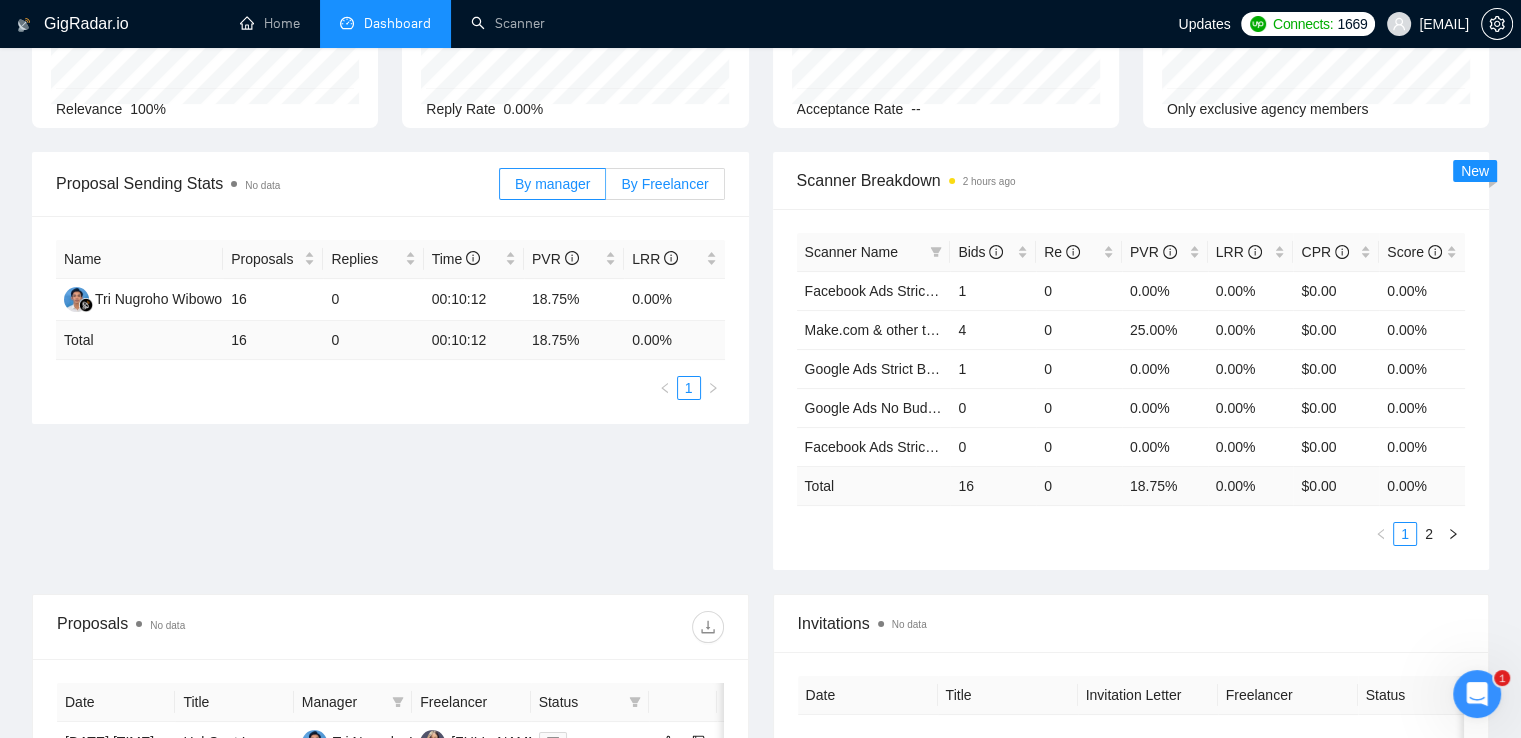 click on "By Freelancer" at bounding box center [665, 184] 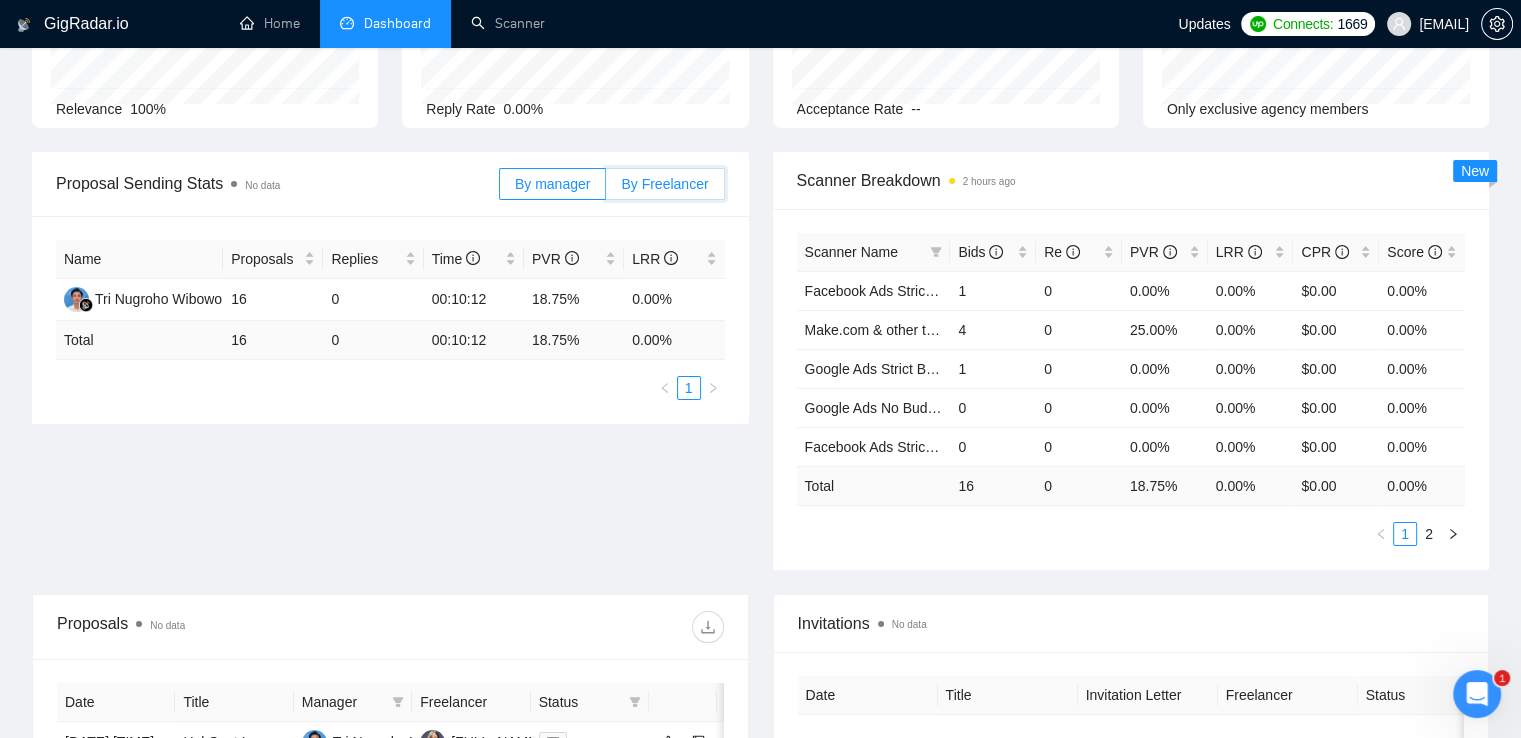 click on "By Freelancer" at bounding box center [606, 189] 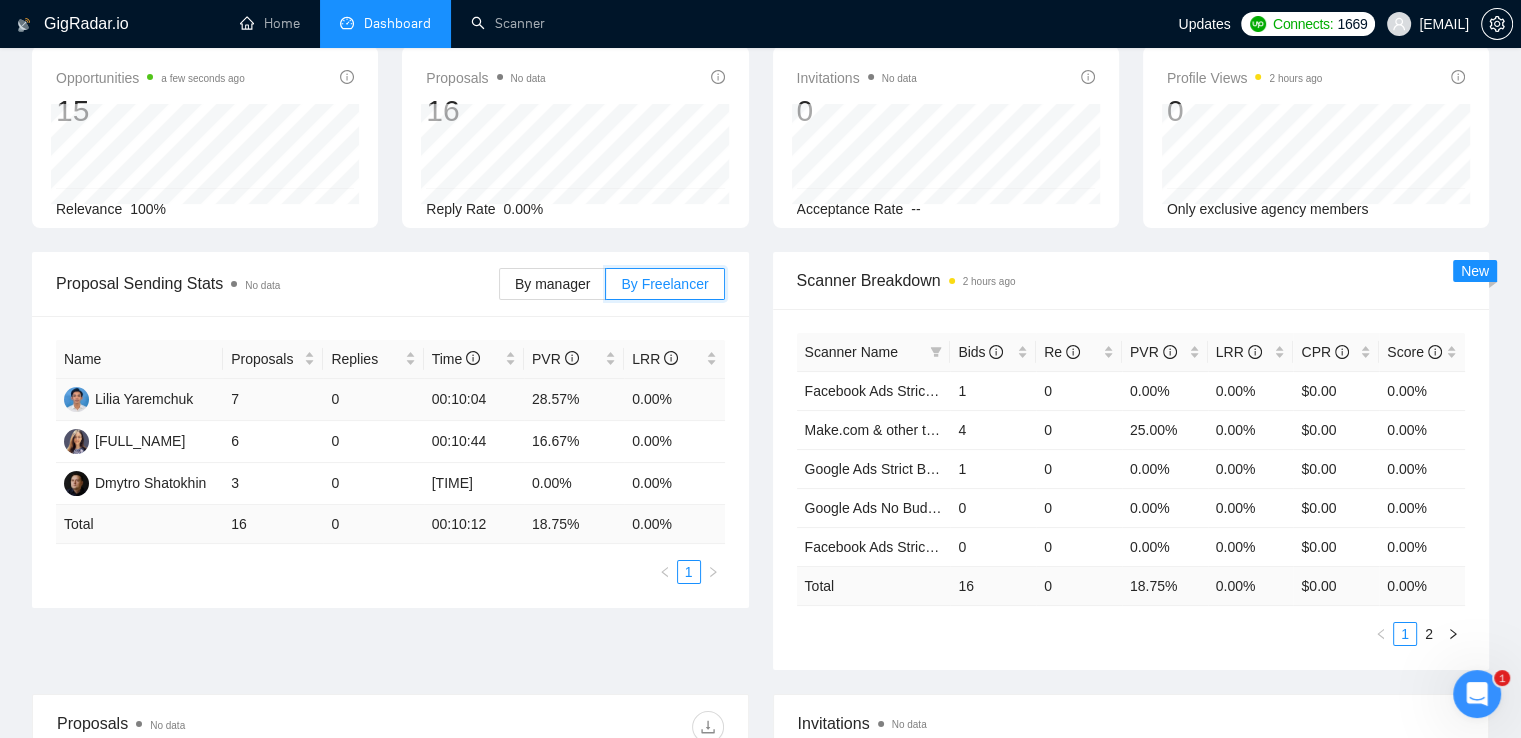 scroll, scrollTop: 0, scrollLeft: 0, axis: both 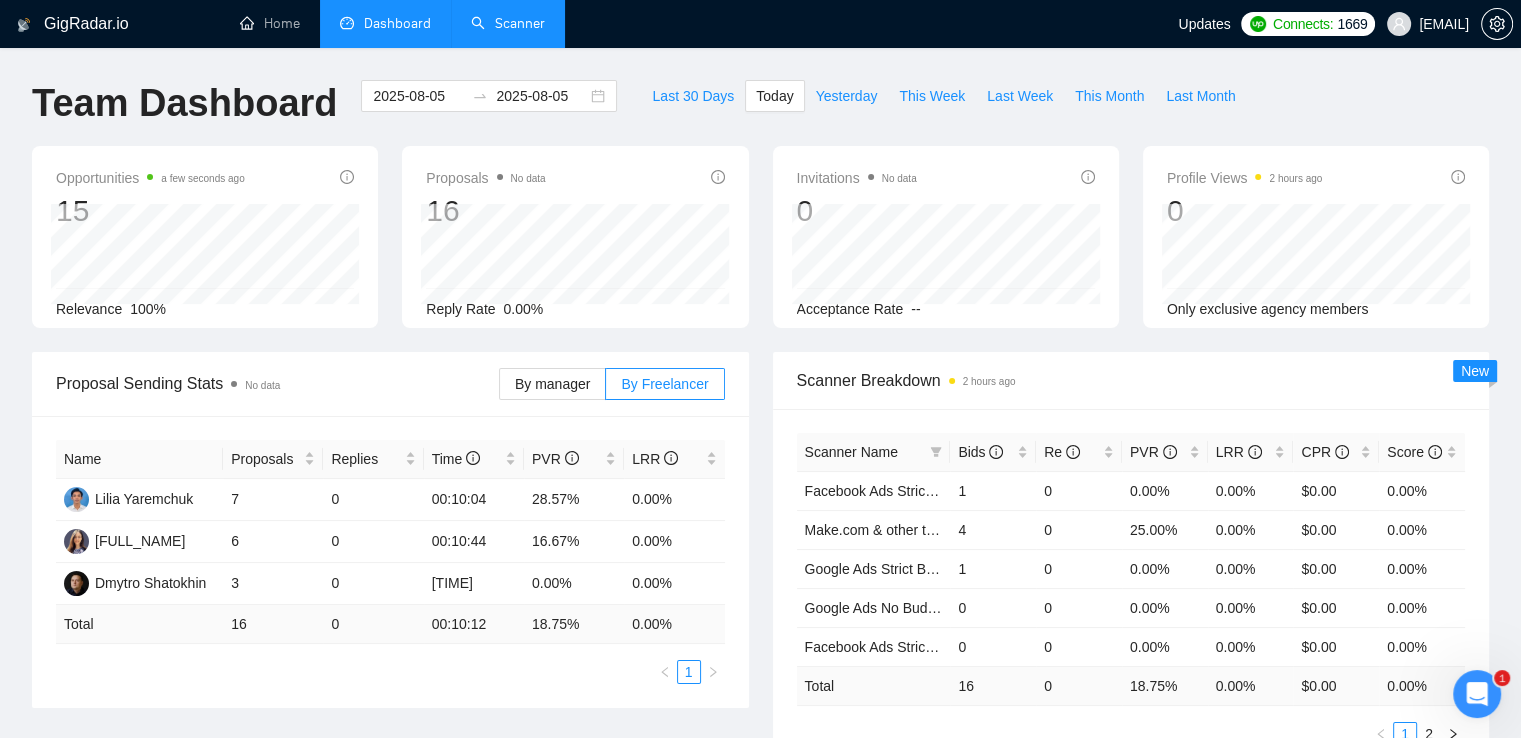 click on "Scanner" at bounding box center [508, 23] 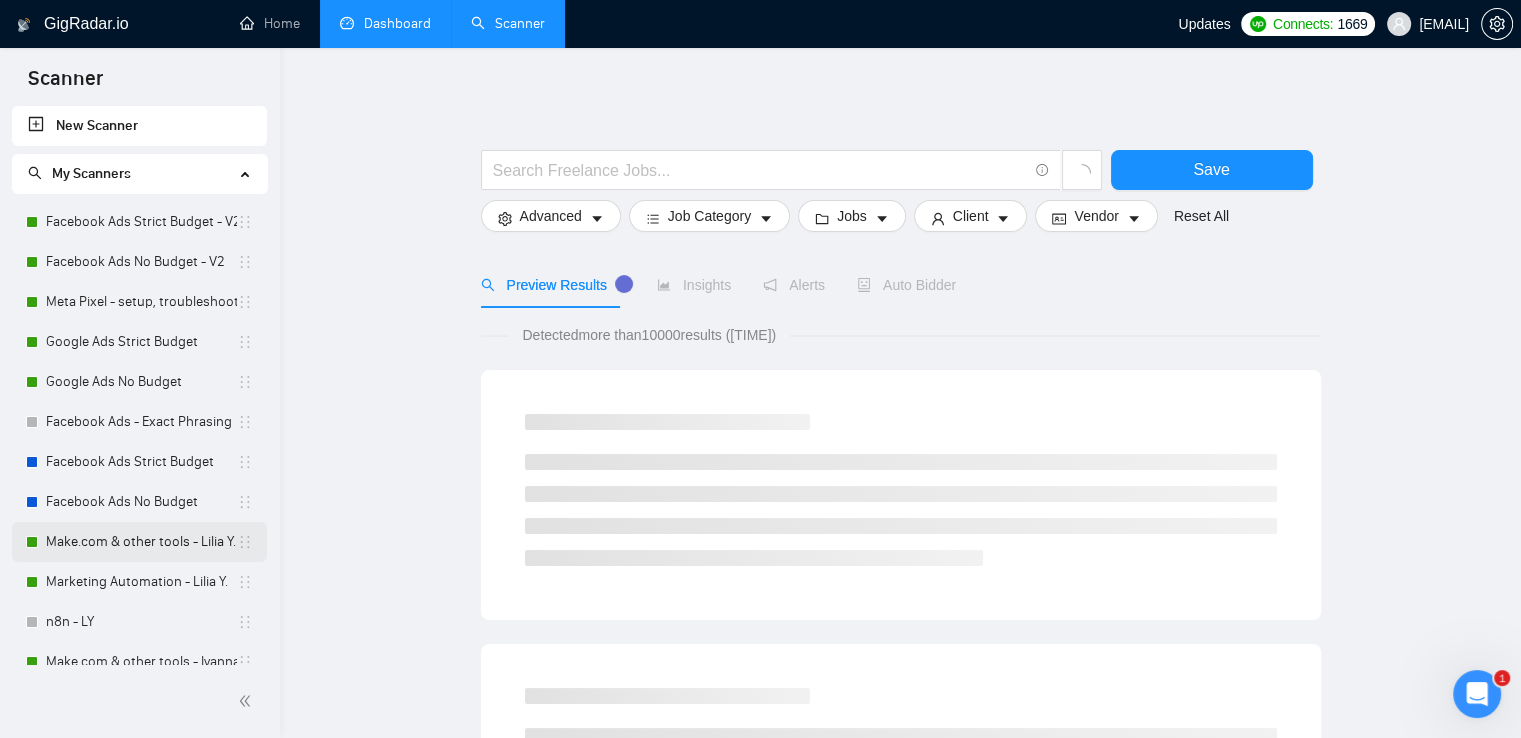 click on "Make.com & other tools - Lilia Y." at bounding box center [141, 542] 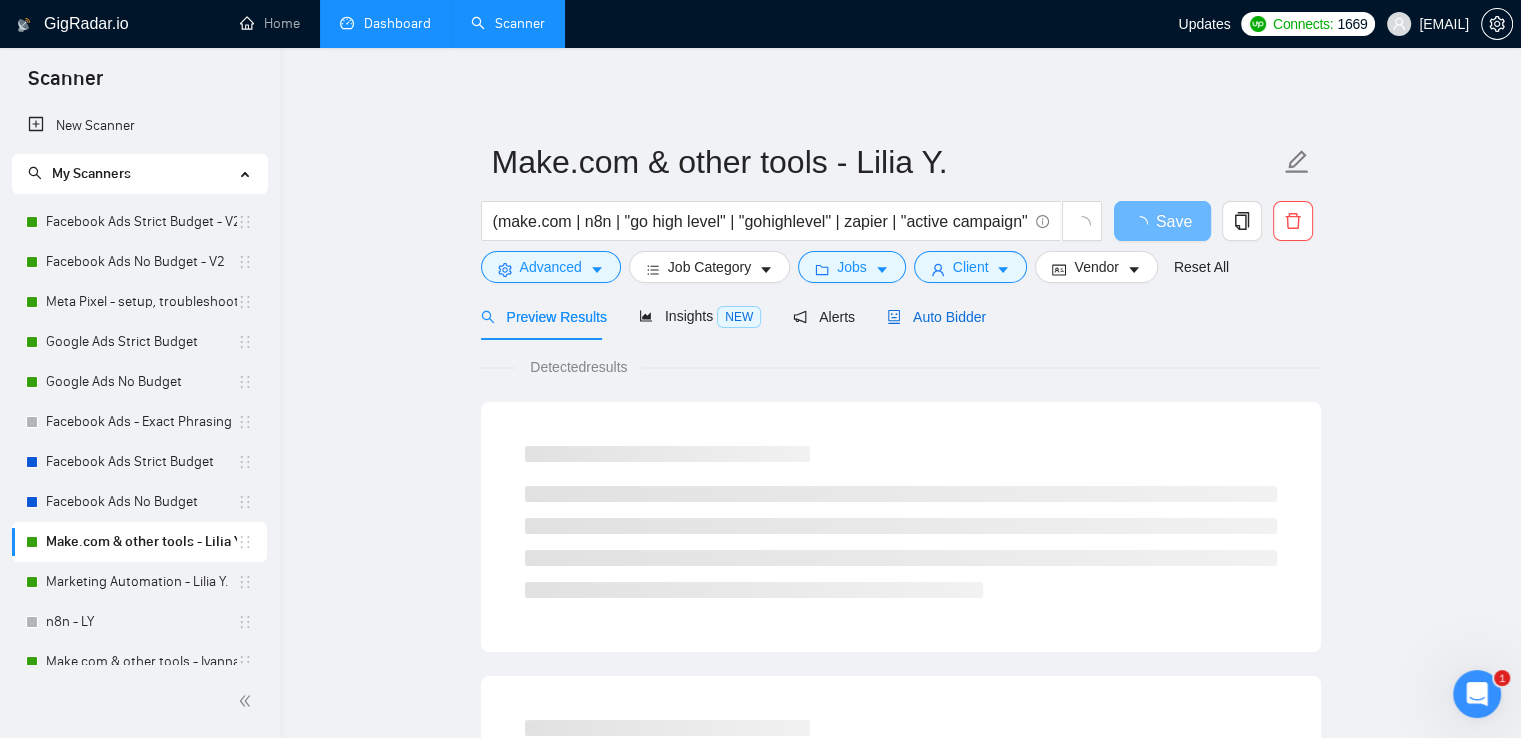 drag, startPoint x: 916, startPoint y: 317, endPoint x: 845, endPoint y: 21, distance: 304.39612 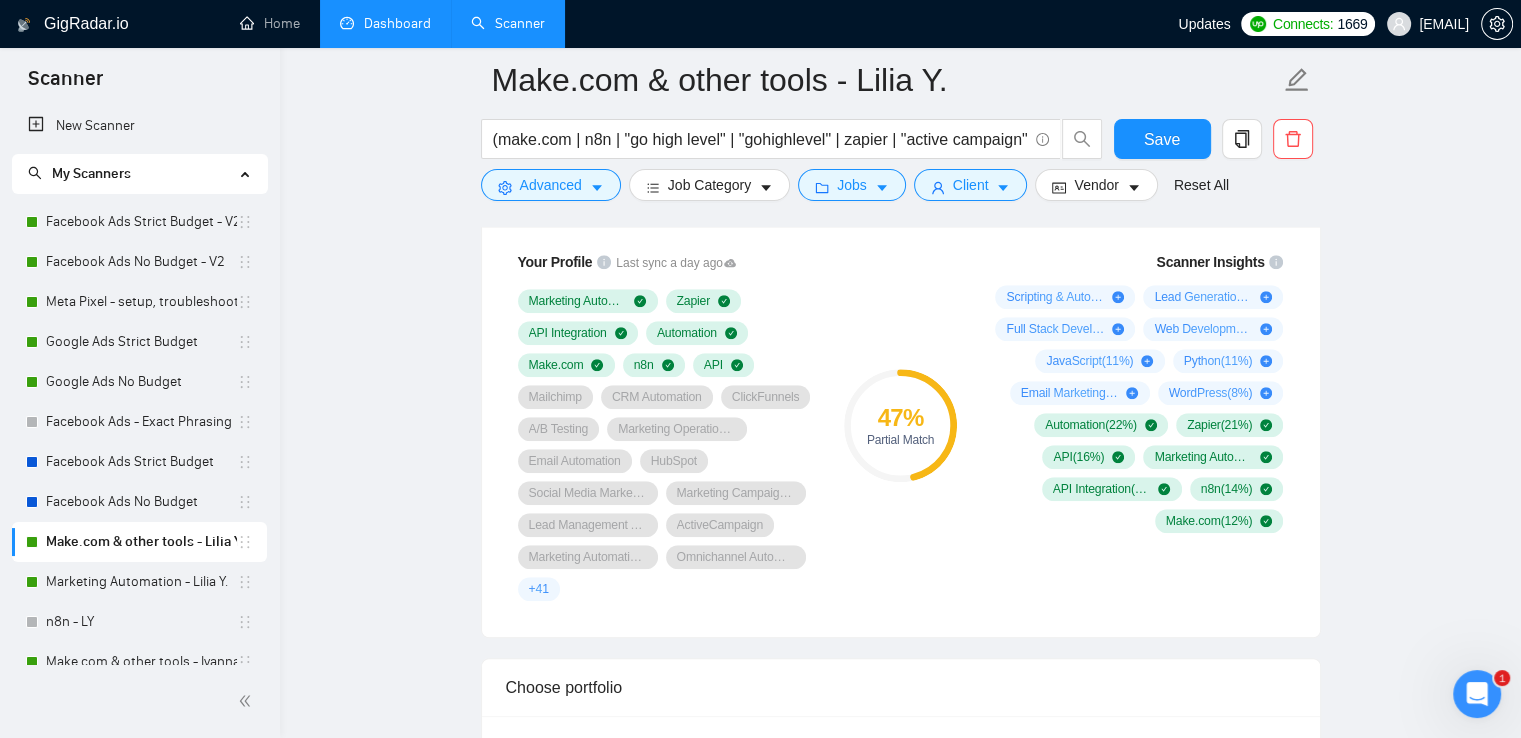 scroll, scrollTop: 1400, scrollLeft: 0, axis: vertical 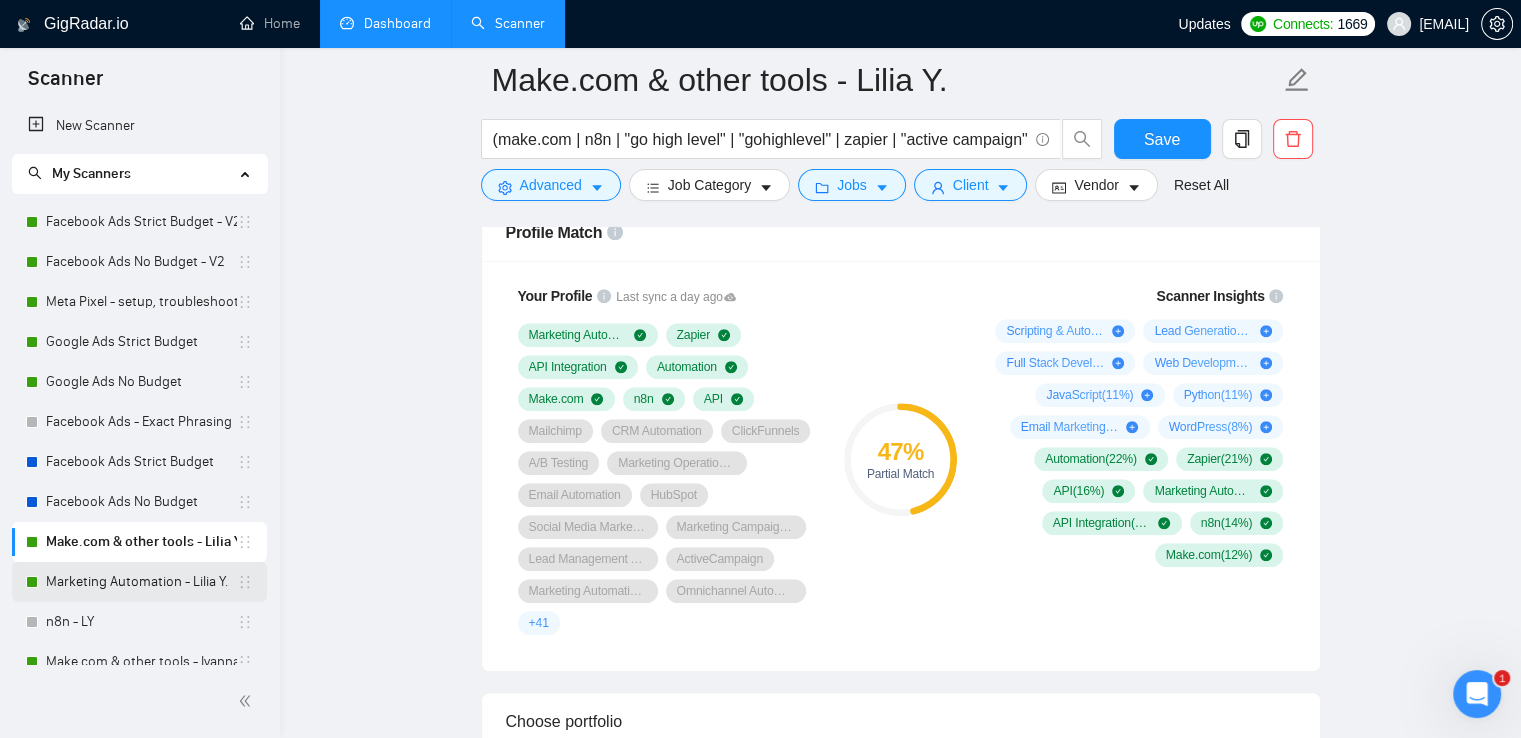 click on "Marketing Automation - Lilia Y." at bounding box center (141, 582) 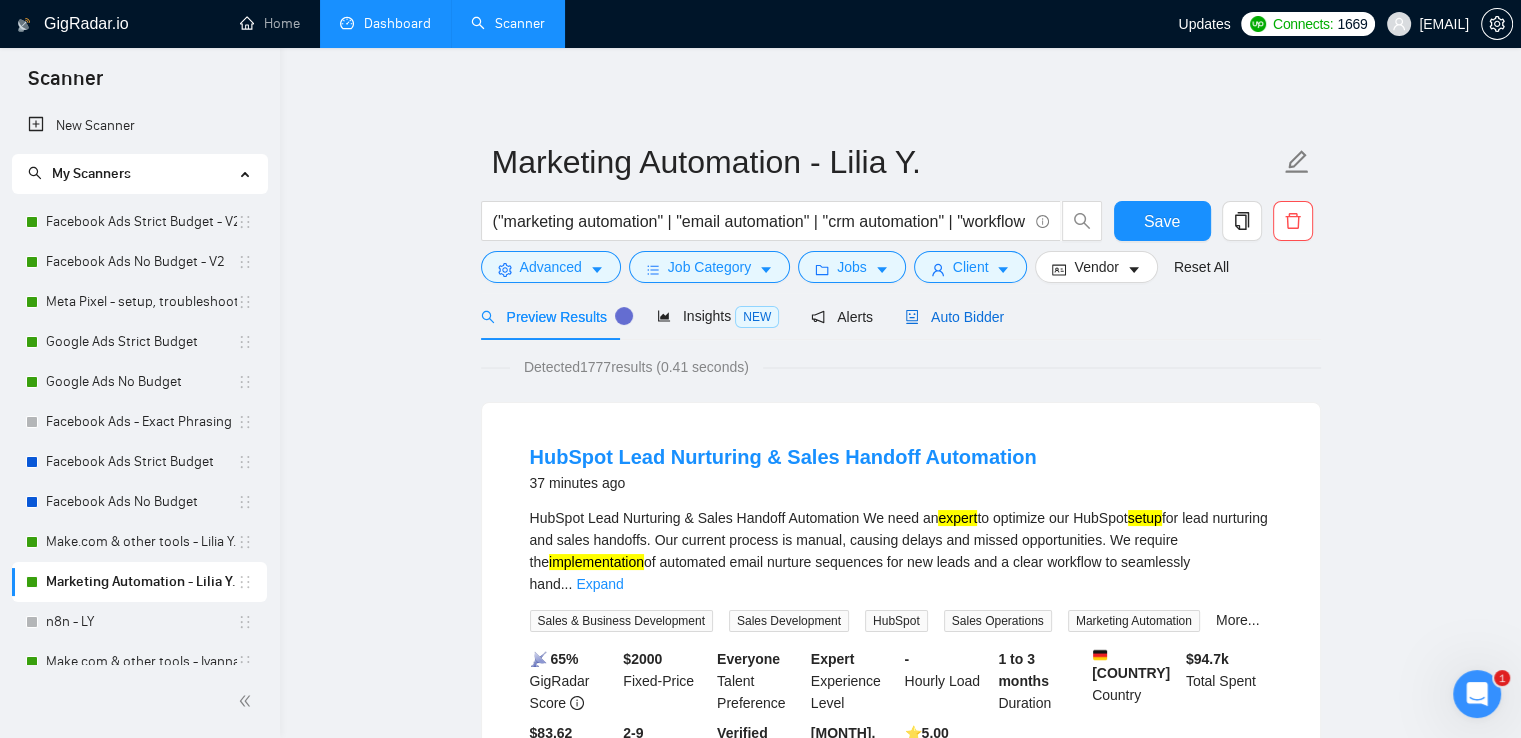 click on "Auto Bidder" at bounding box center (954, 317) 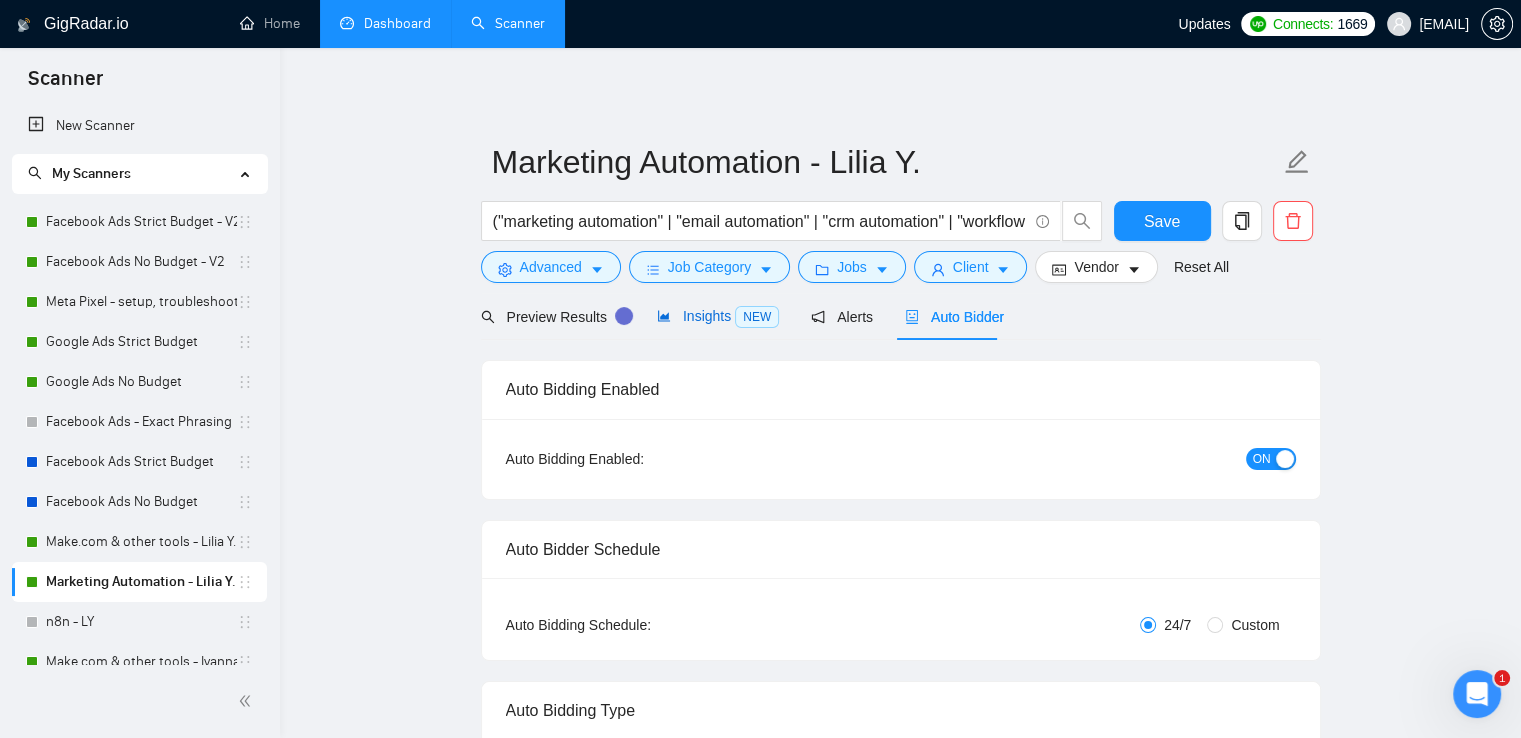 click on "Insights NEW" at bounding box center [718, 316] 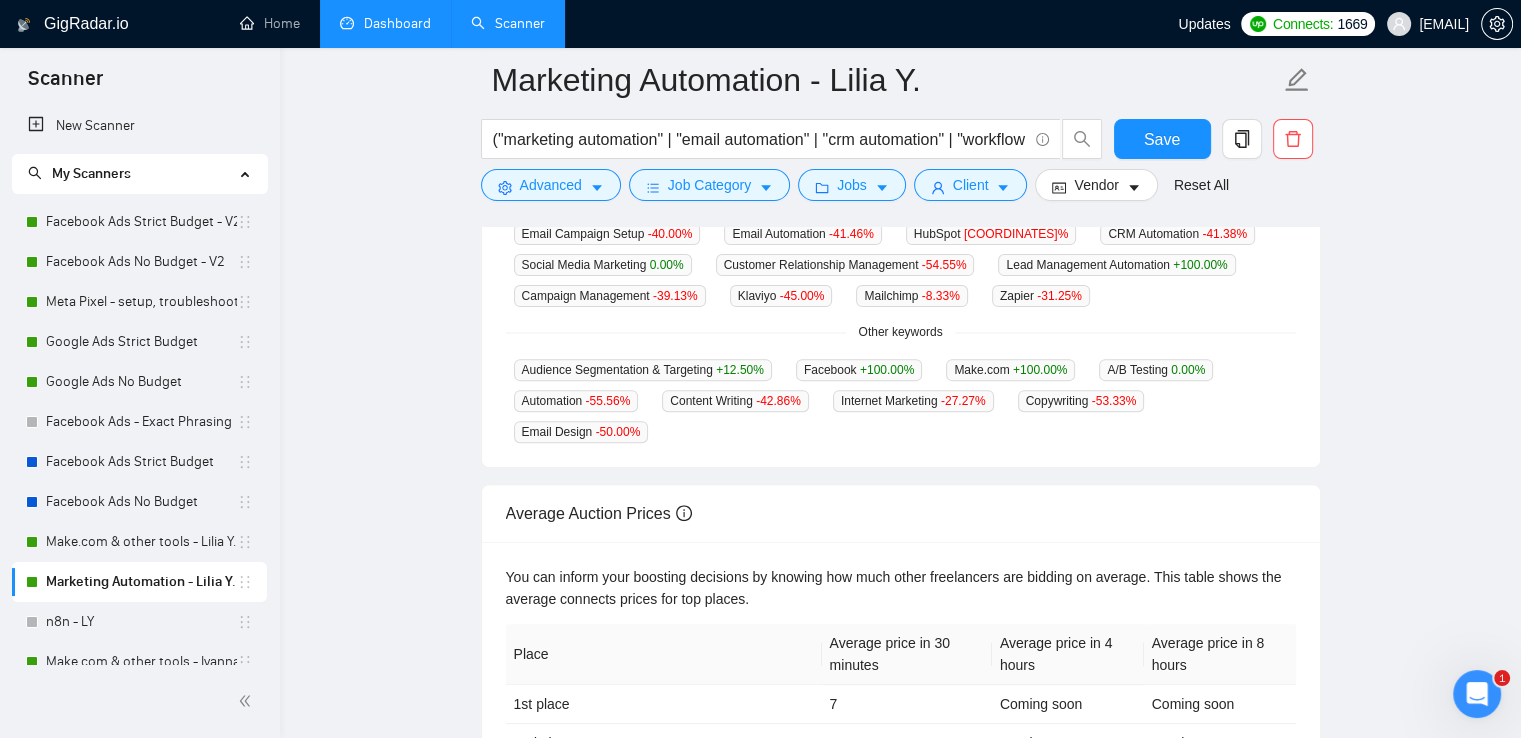 scroll, scrollTop: 500, scrollLeft: 0, axis: vertical 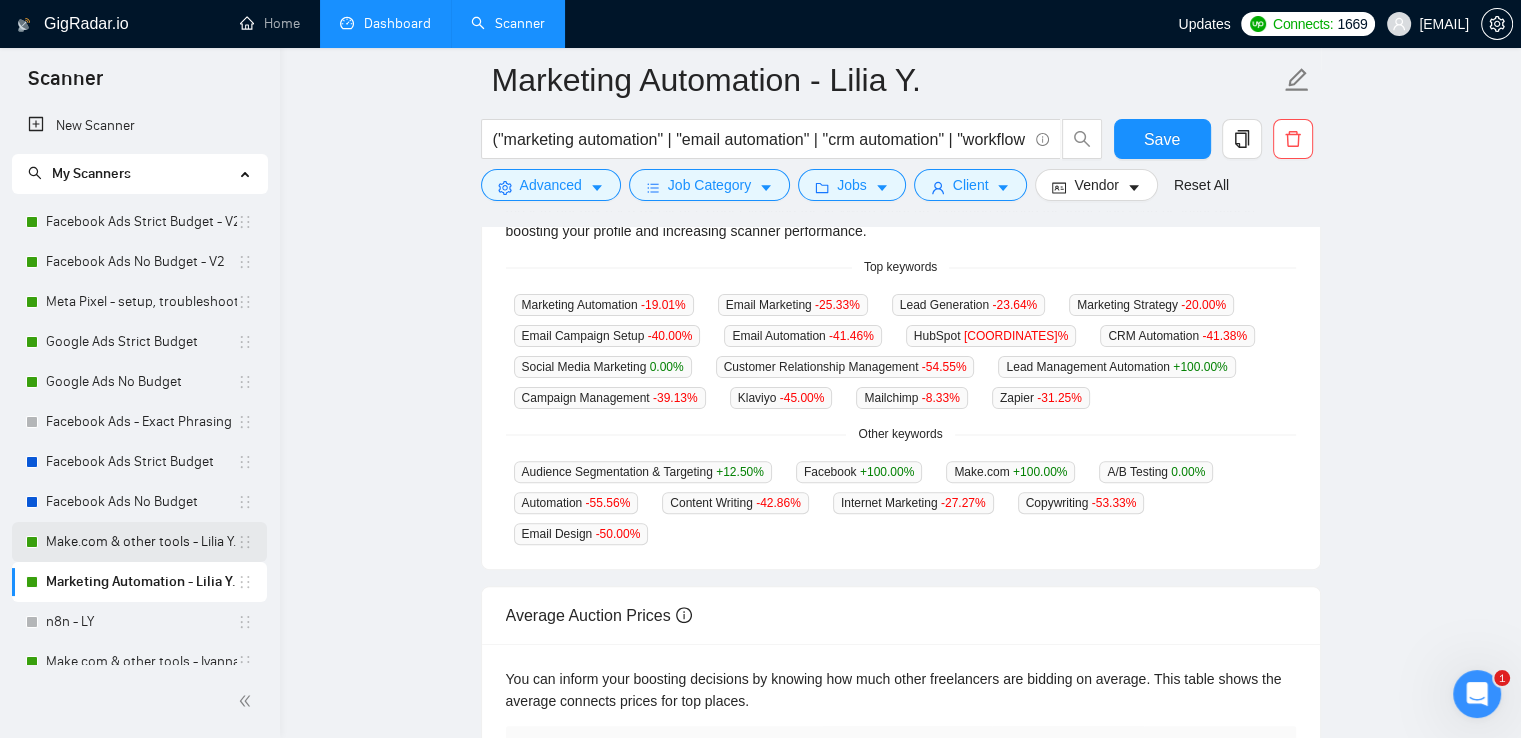 click on "Make.com & other tools - Lilia Y." at bounding box center (141, 542) 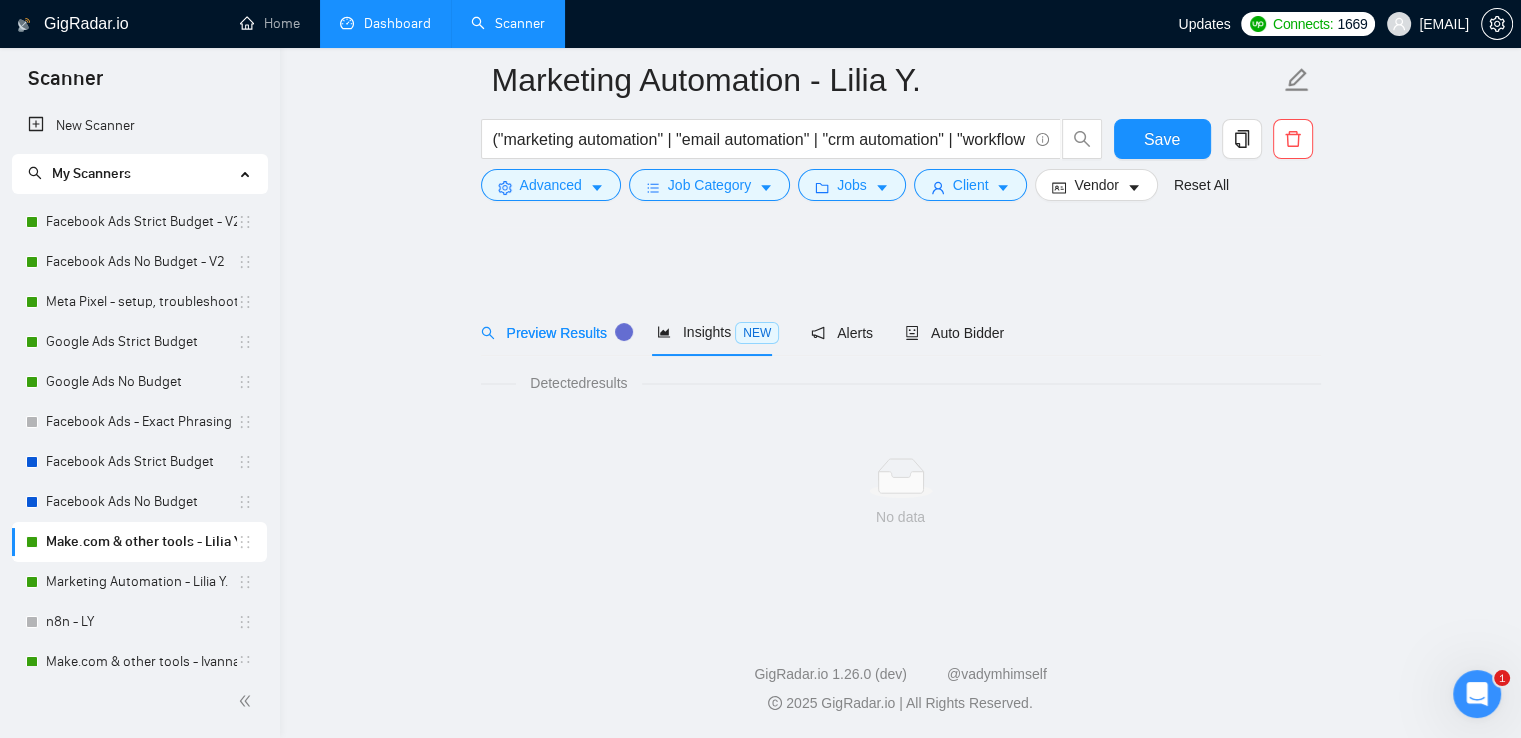 scroll, scrollTop: 0, scrollLeft: 0, axis: both 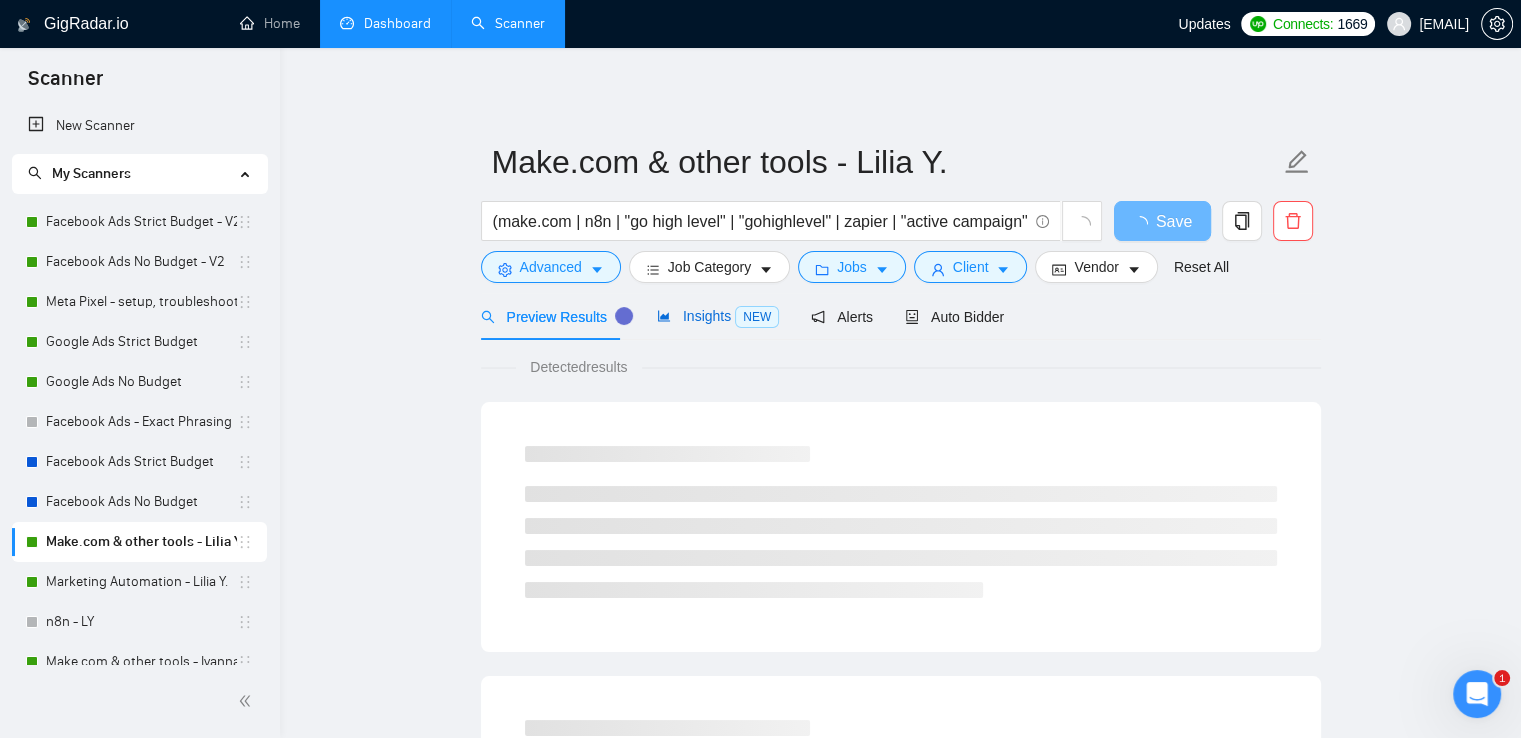 click on "Insights NEW" at bounding box center [718, 316] 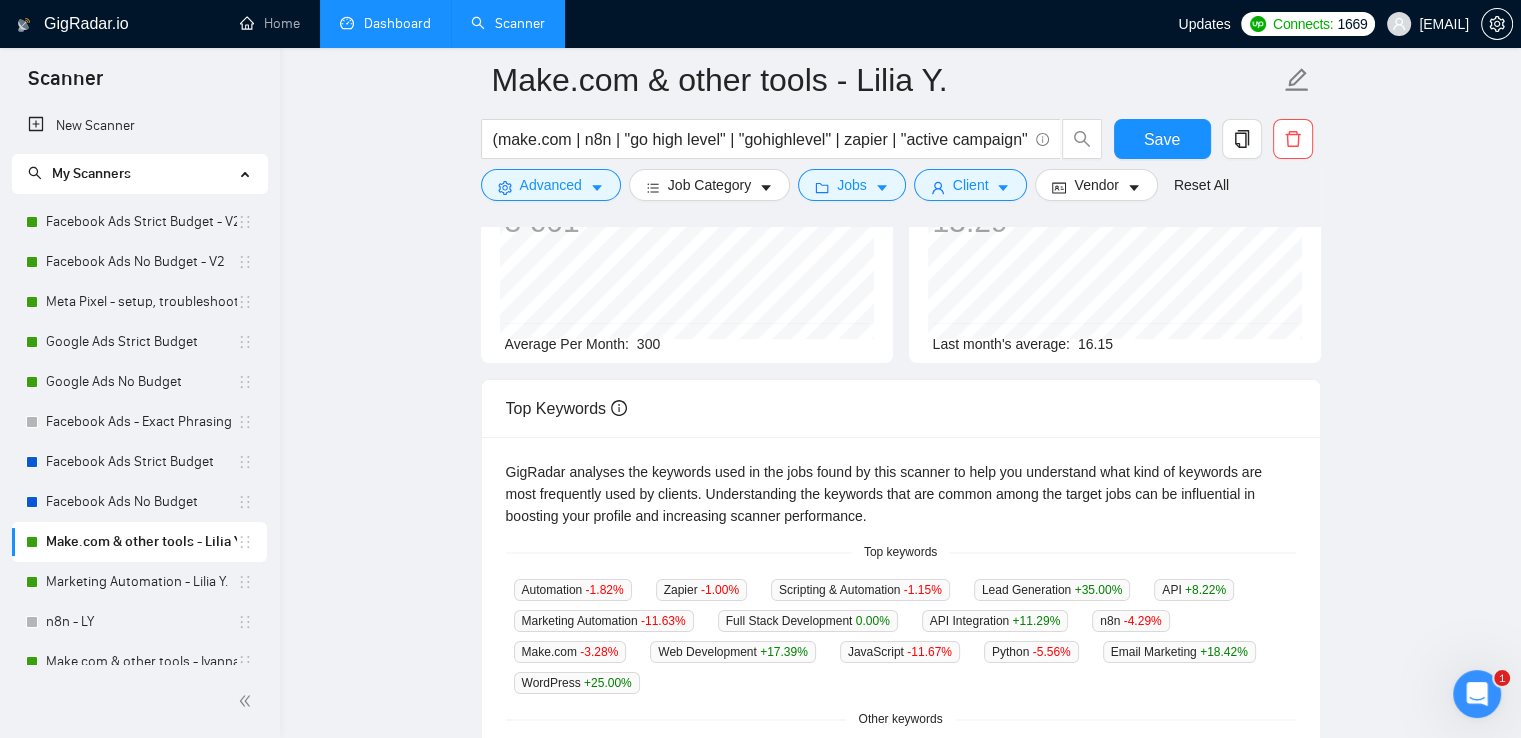scroll, scrollTop: 84, scrollLeft: 0, axis: vertical 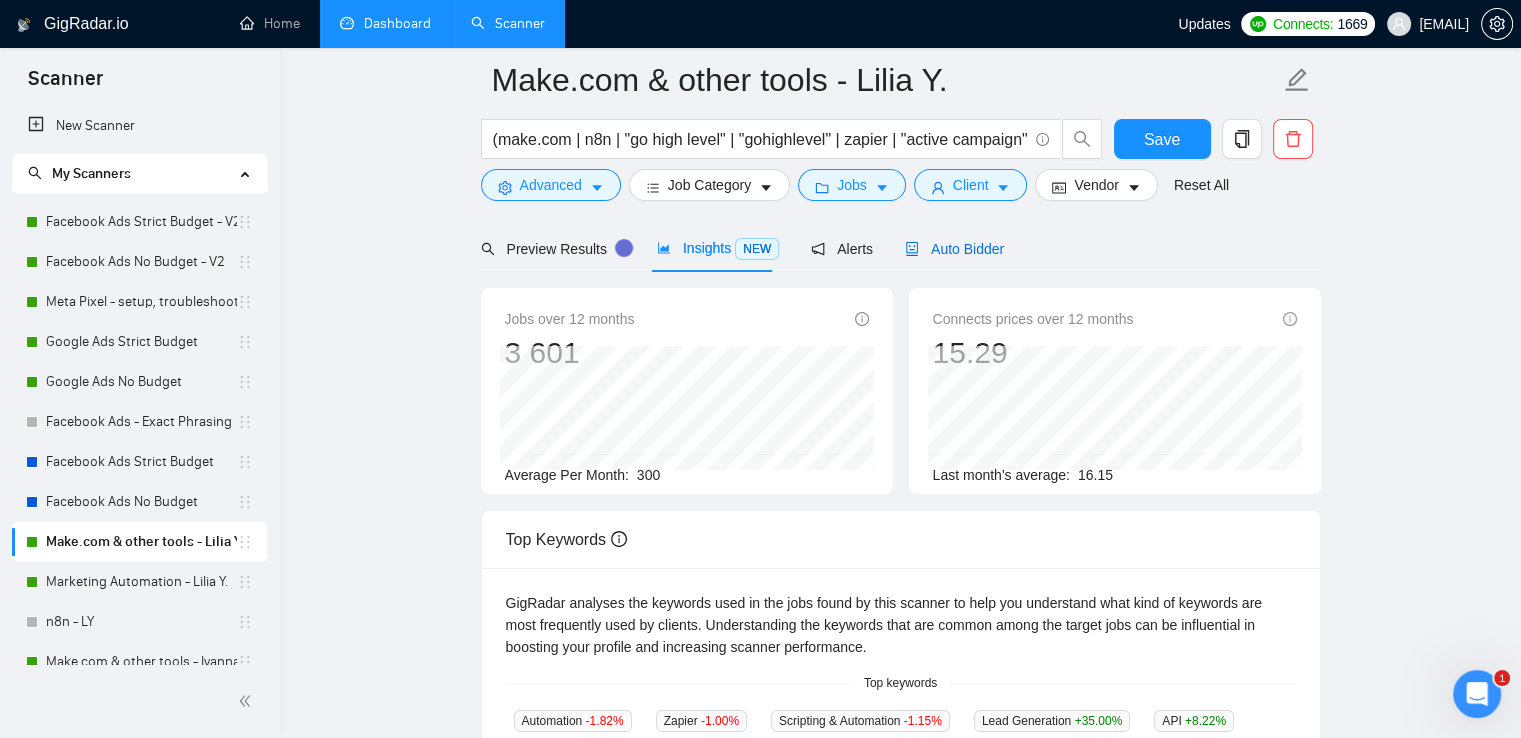 click on "Auto Bidder" at bounding box center (954, 249) 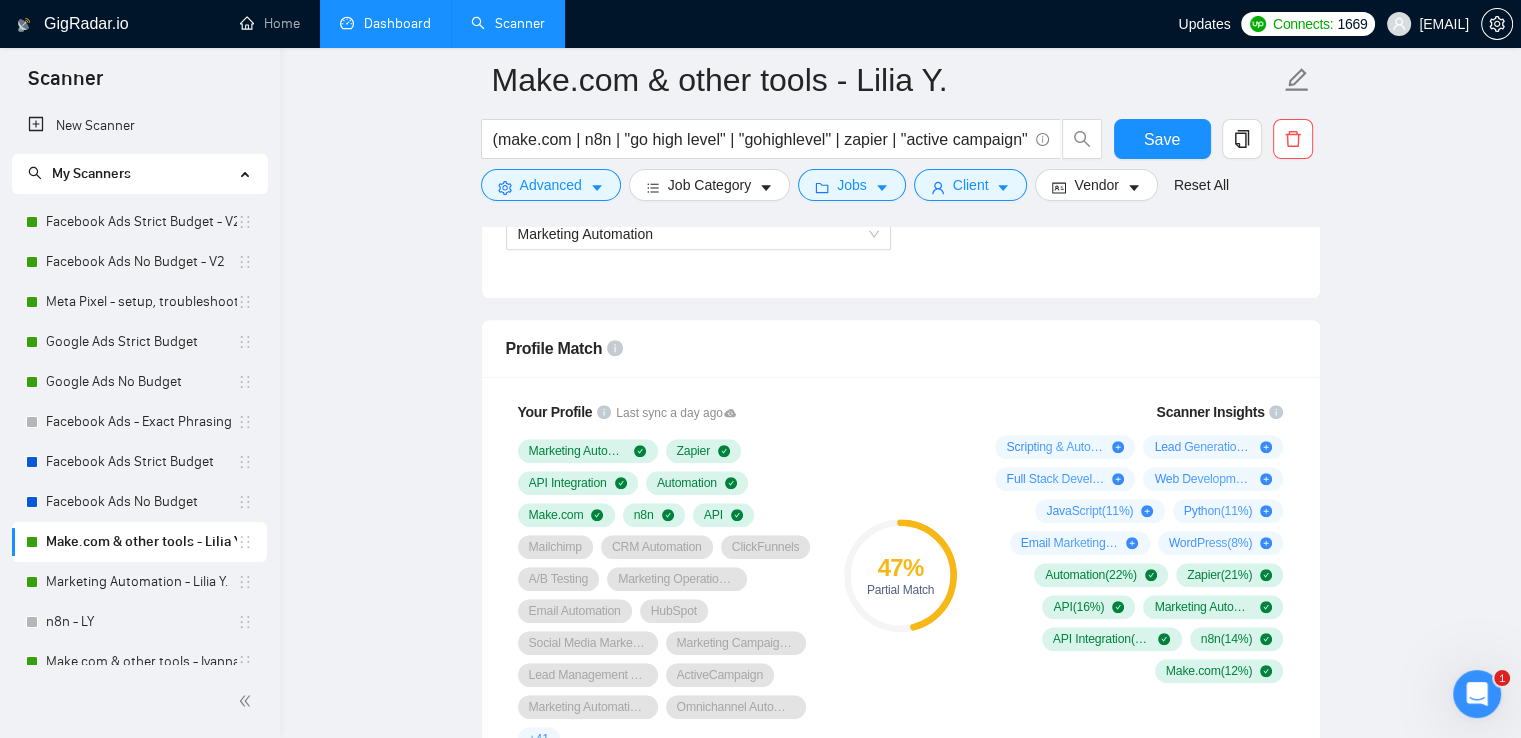 scroll, scrollTop: 1384, scrollLeft: 0, axis: vertical 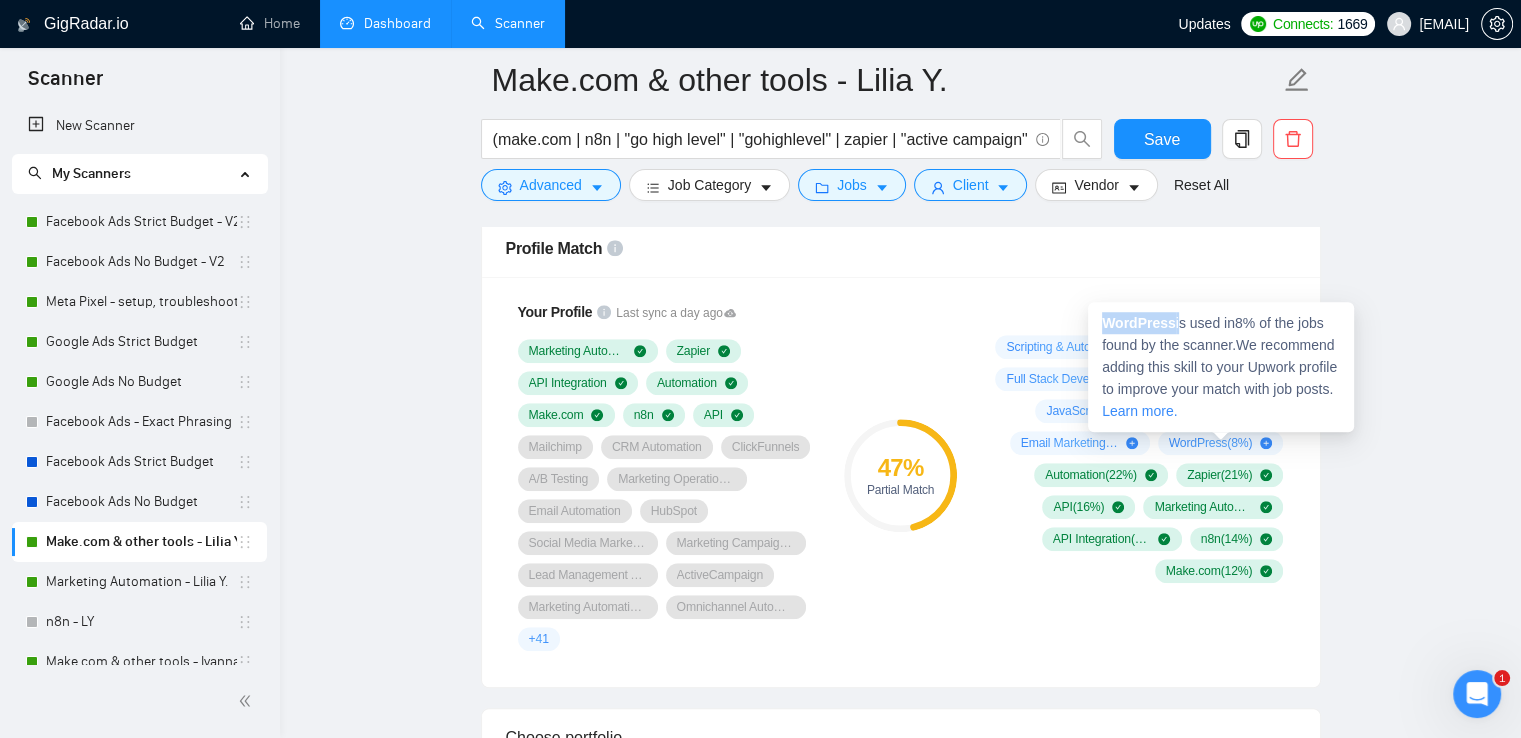 drag, startPoint x: 1103, startPoint y: 320, endPoint x: 1176, endPoint y: 324, distance: 73.109505 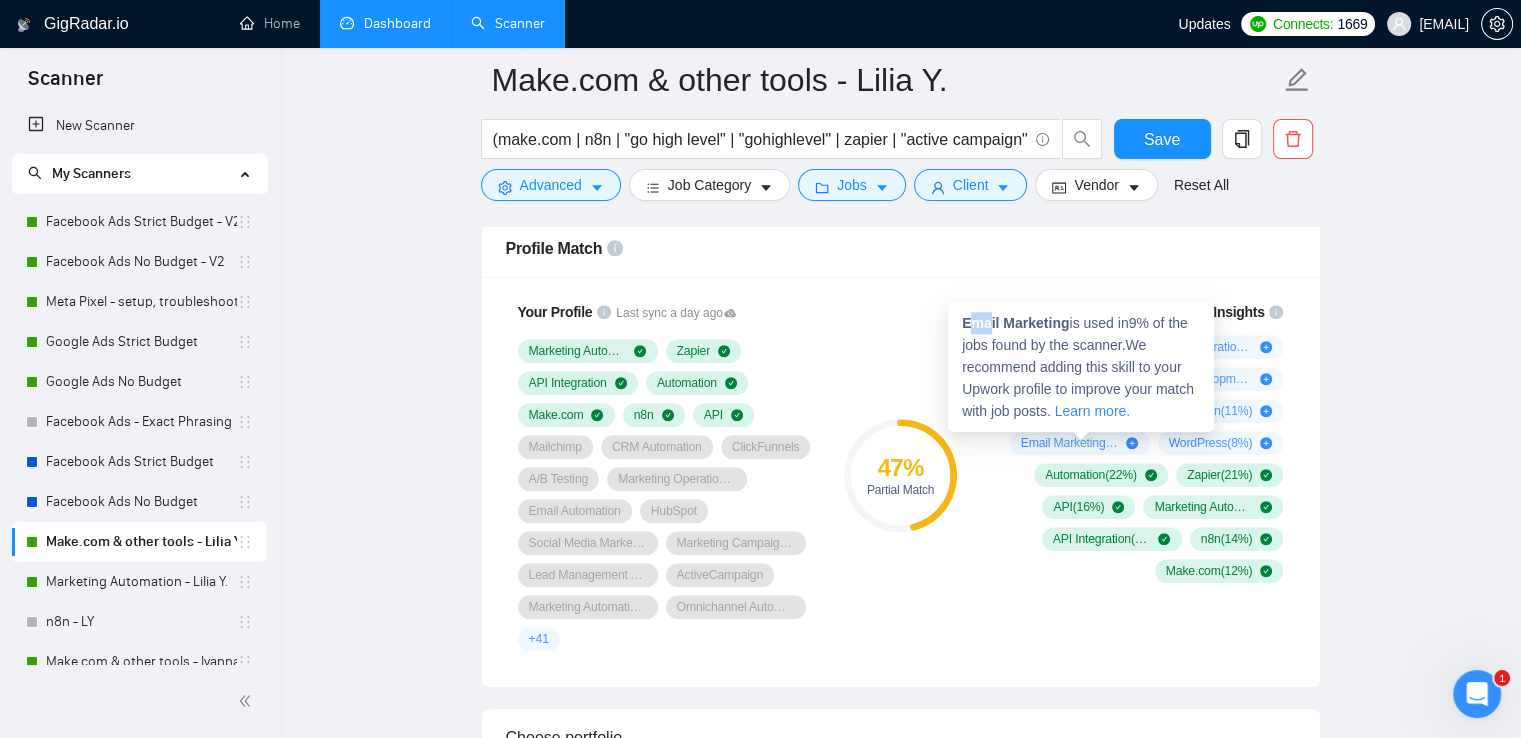 drag, startPoint x: 966, startPoint y: 326, endPoint x: 988, endPoint y: 325, distance: 22.022715 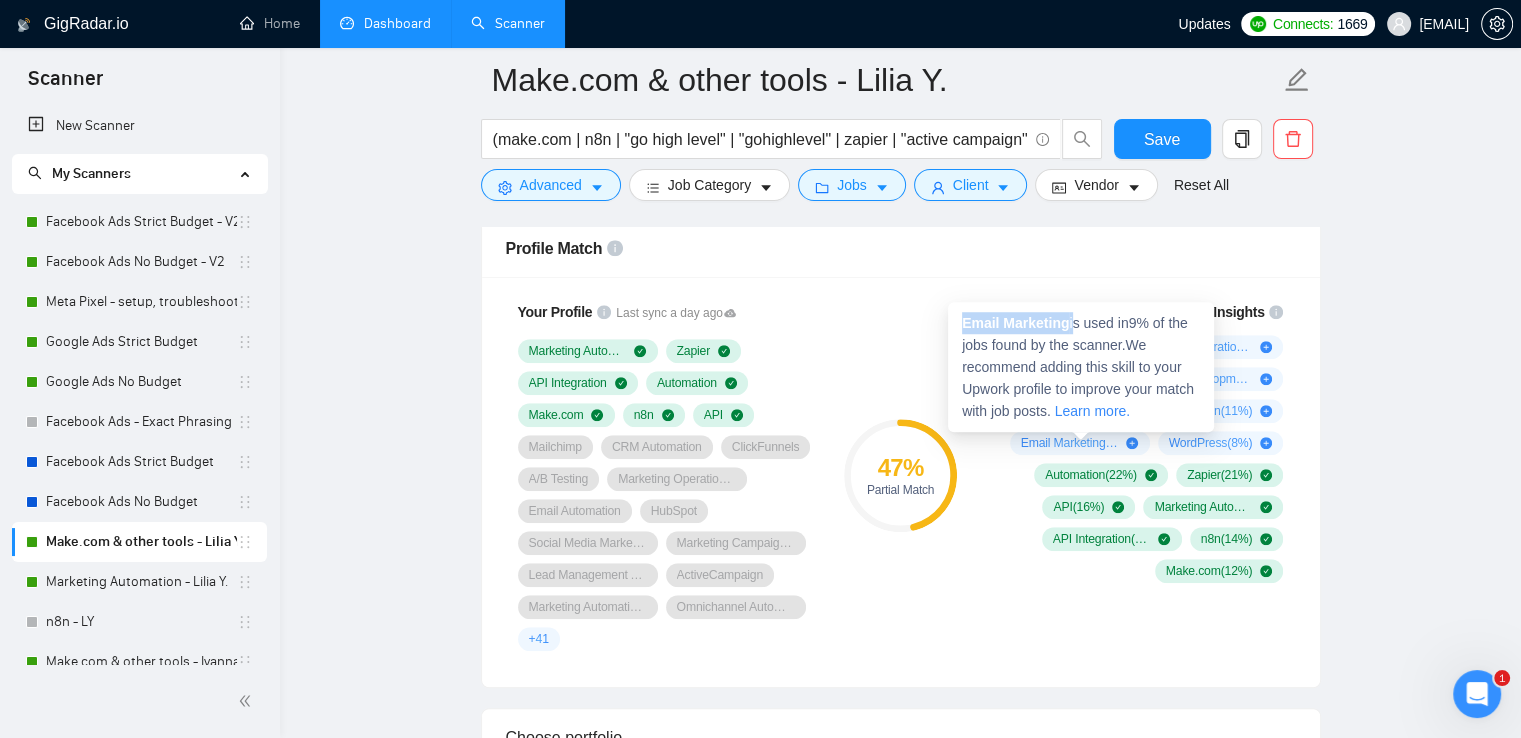 drag, startPoint x: 964, startPoint y: 321, endPoint x: 1072, endPoint y: 326, distance: 108.11568 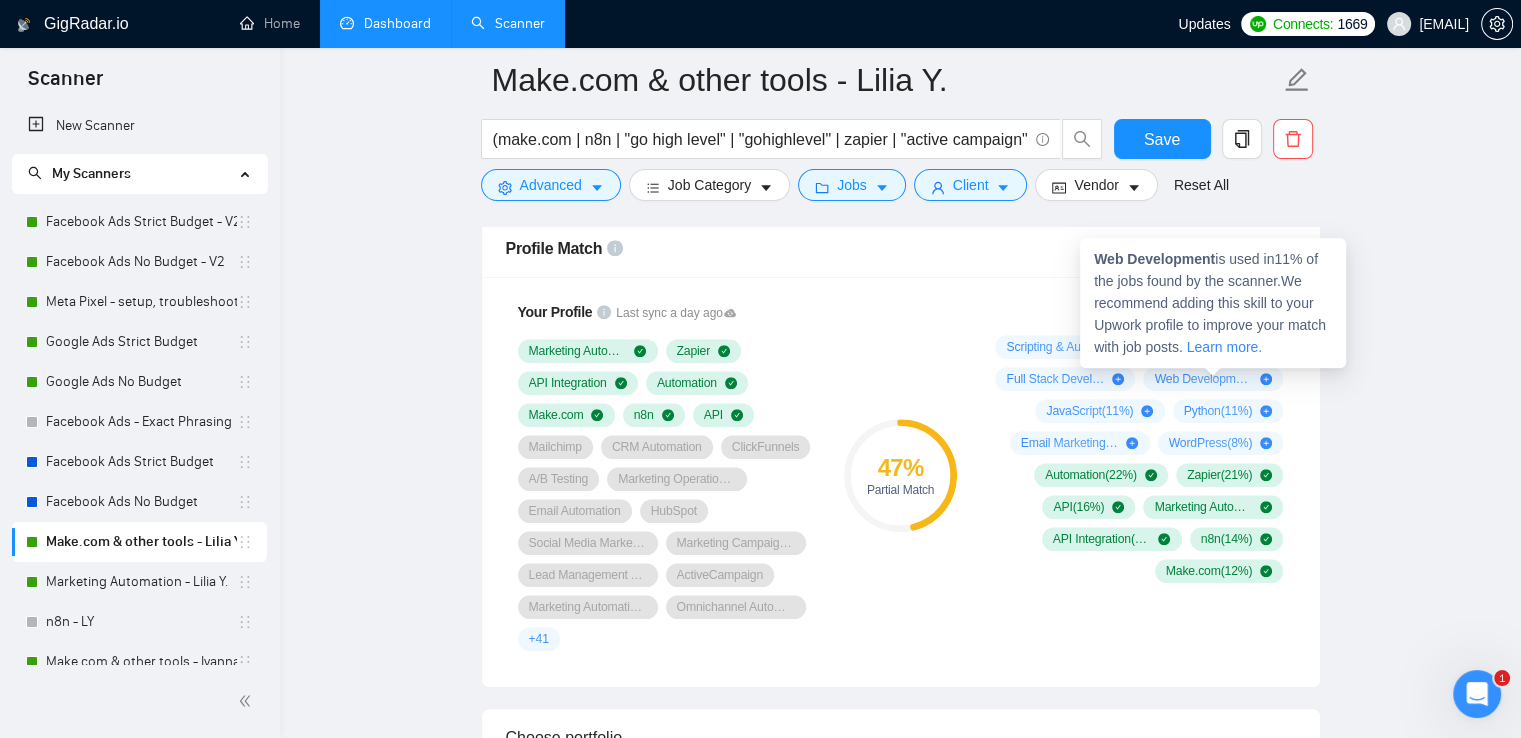 click on "Web Development" at bounding box center (1154, 259) 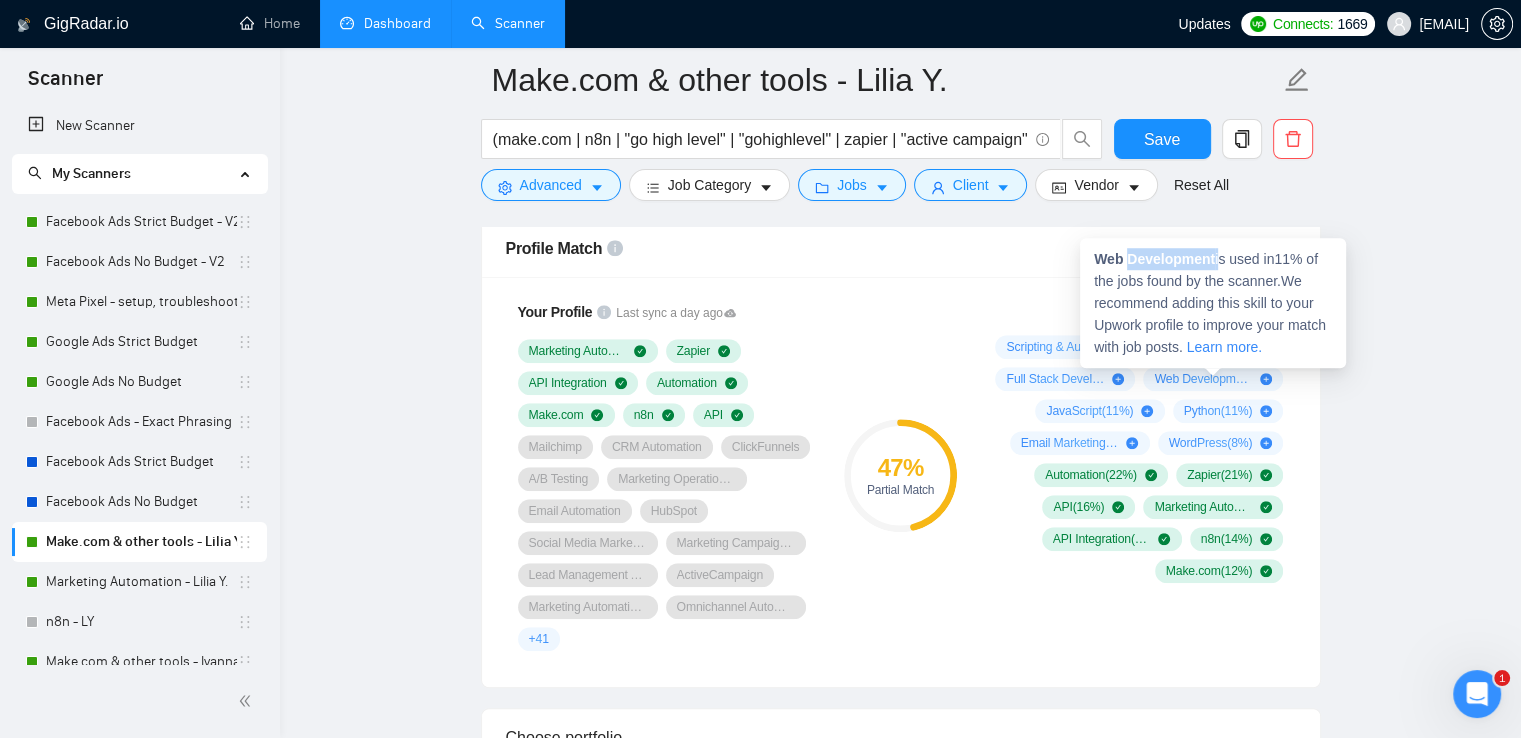 click on "Web Development" at bounding box center (1154, 259) 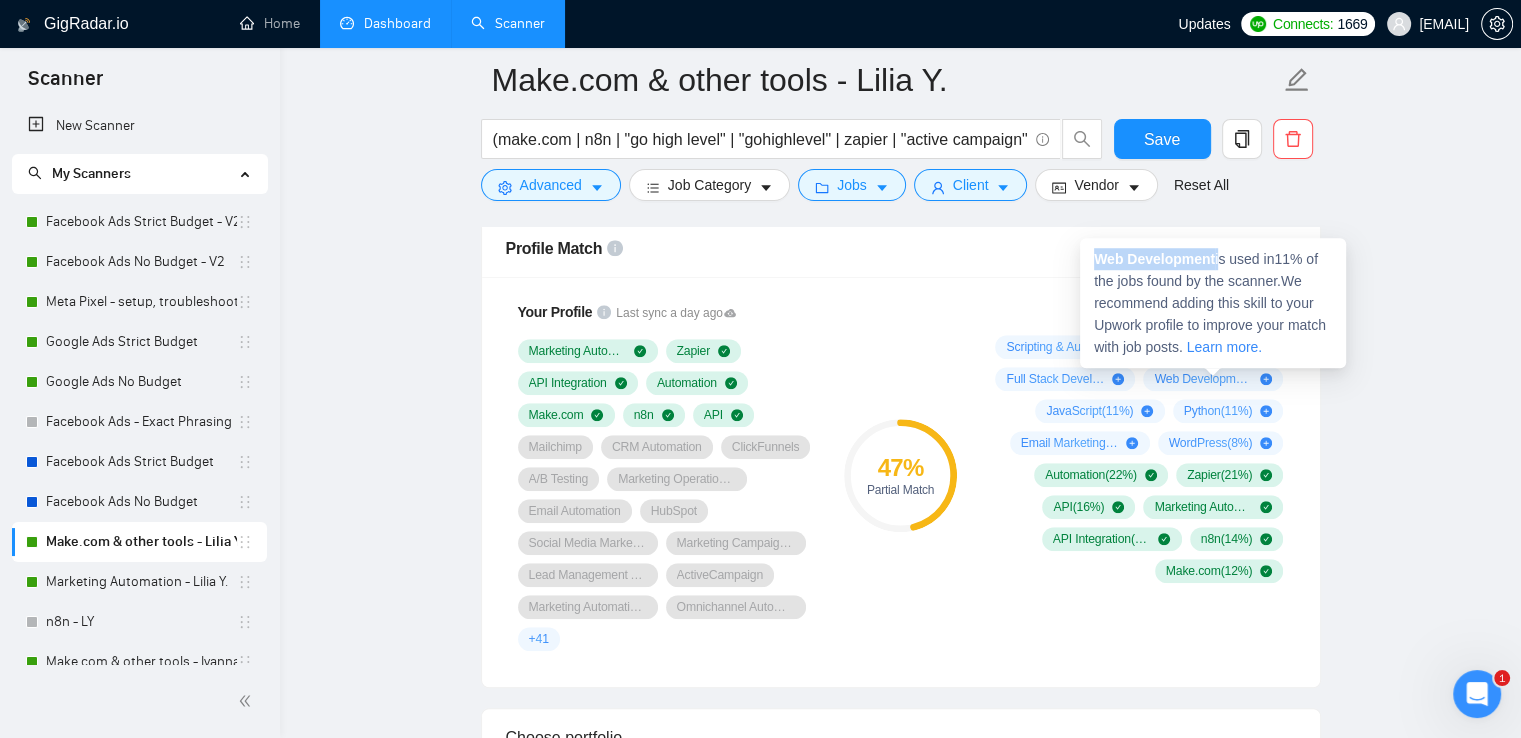 drag, startPoint x: 1099, startPoint y: 261, endPoint x: 1220, endPoint y: 264, distance: 121.037186 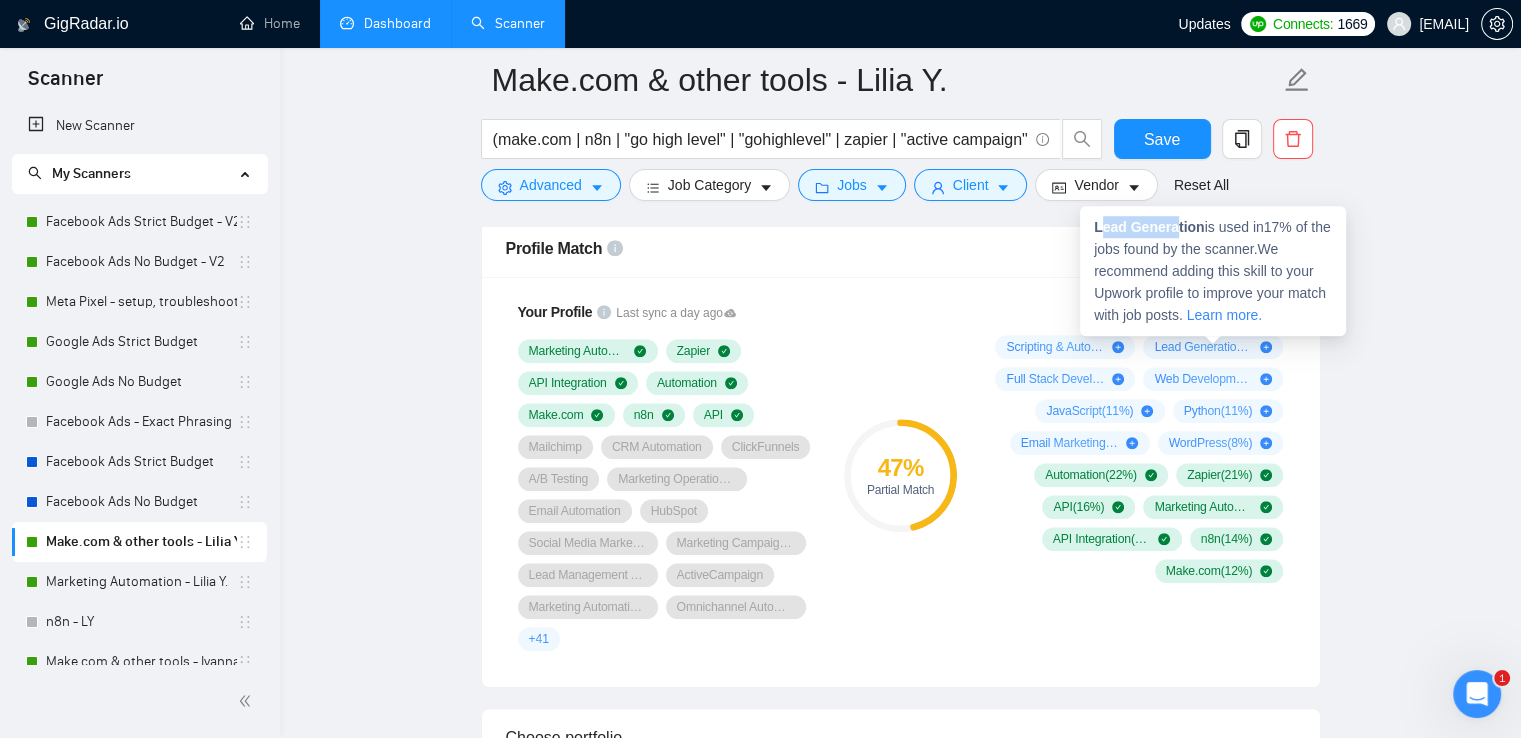 drag, startPoint x: 1098, startPoint y: 226, endPoint x: 1176, endPoint y: 227, distance: 78.00641 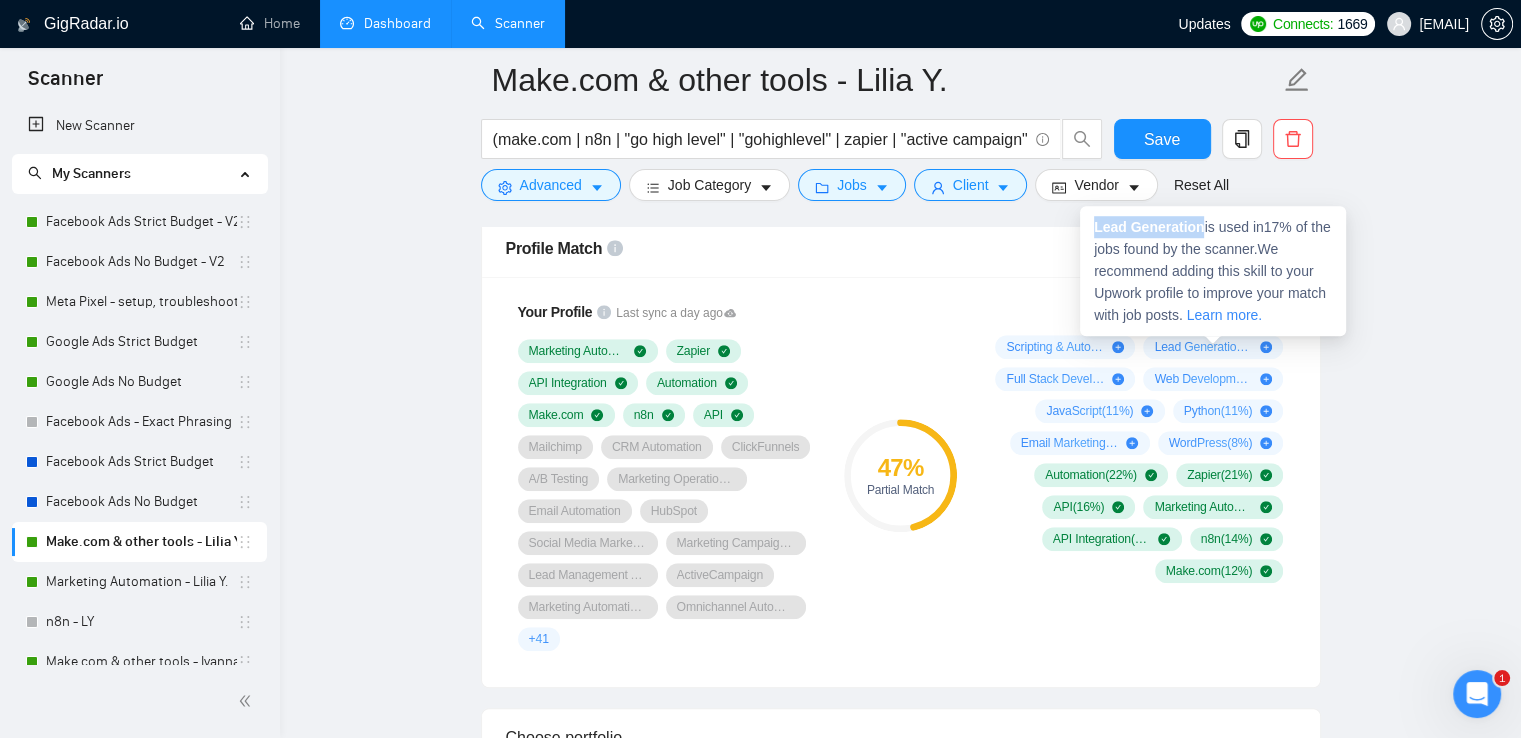 drag, startPoint x: 1093, startPoint y: 230, endPoint x: 1200, endPoint y: 233, distance: 107.042046 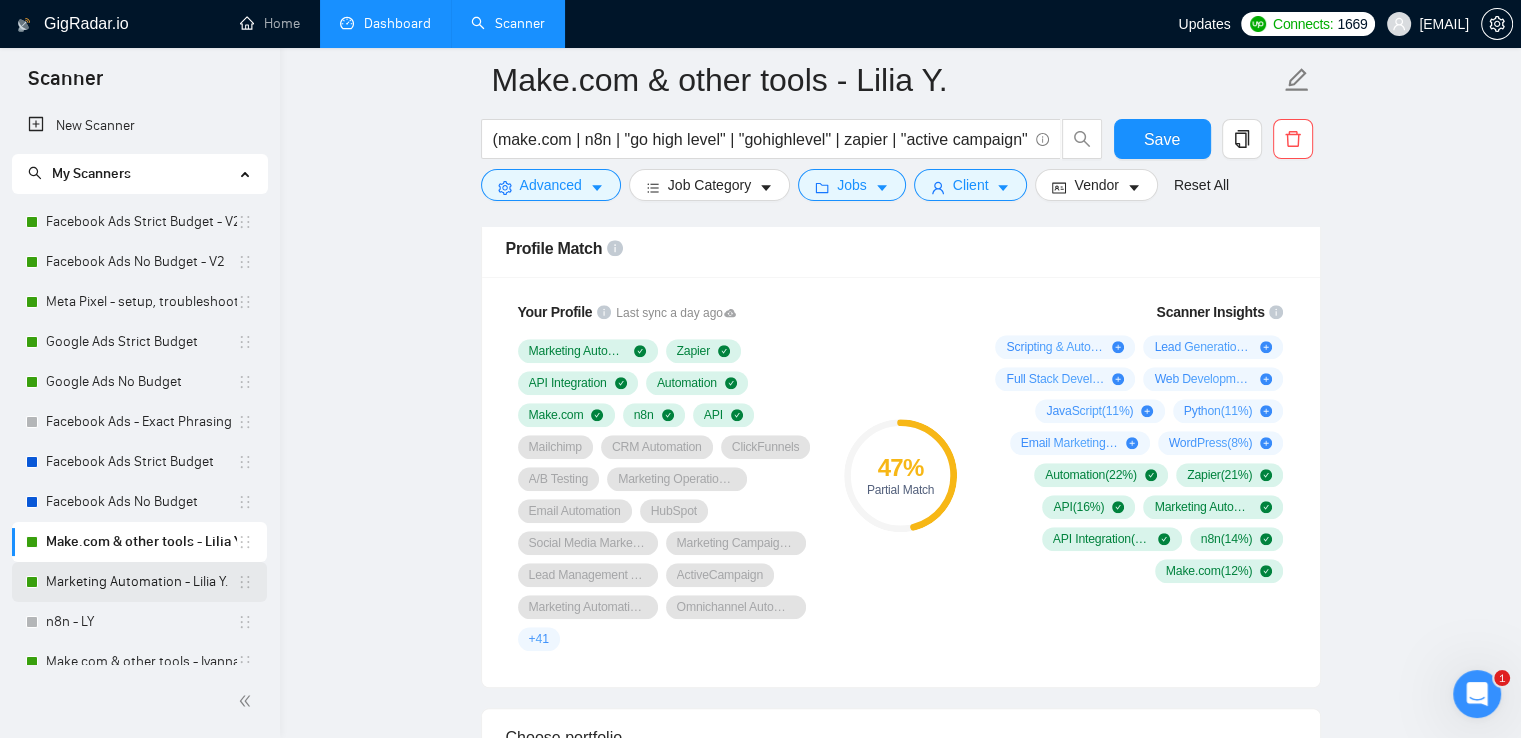 click on "Marketing Automation - Lilia Y." at bounding box center [141, 582] 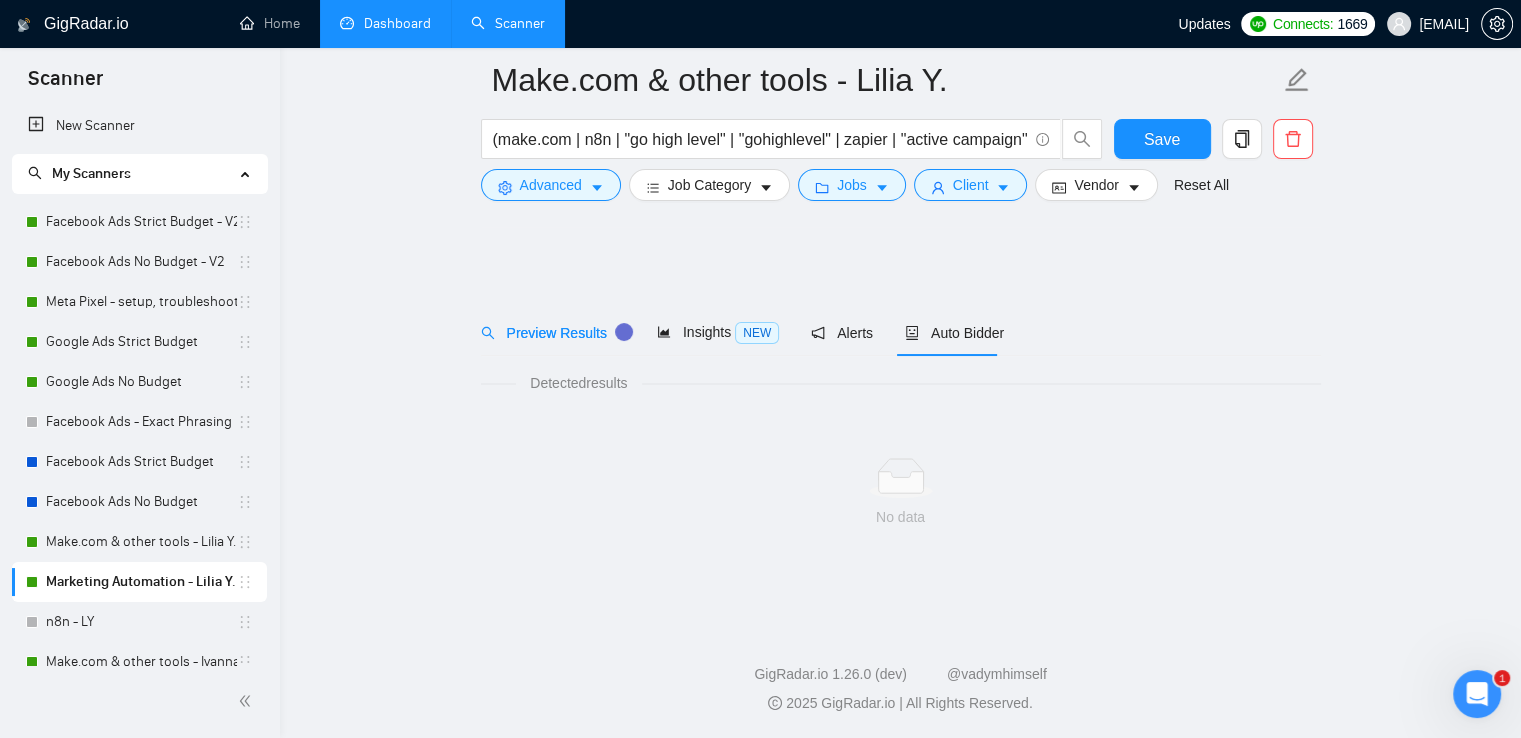 scroll, scrollTop: 0, scrollLeft: 0, axis: both 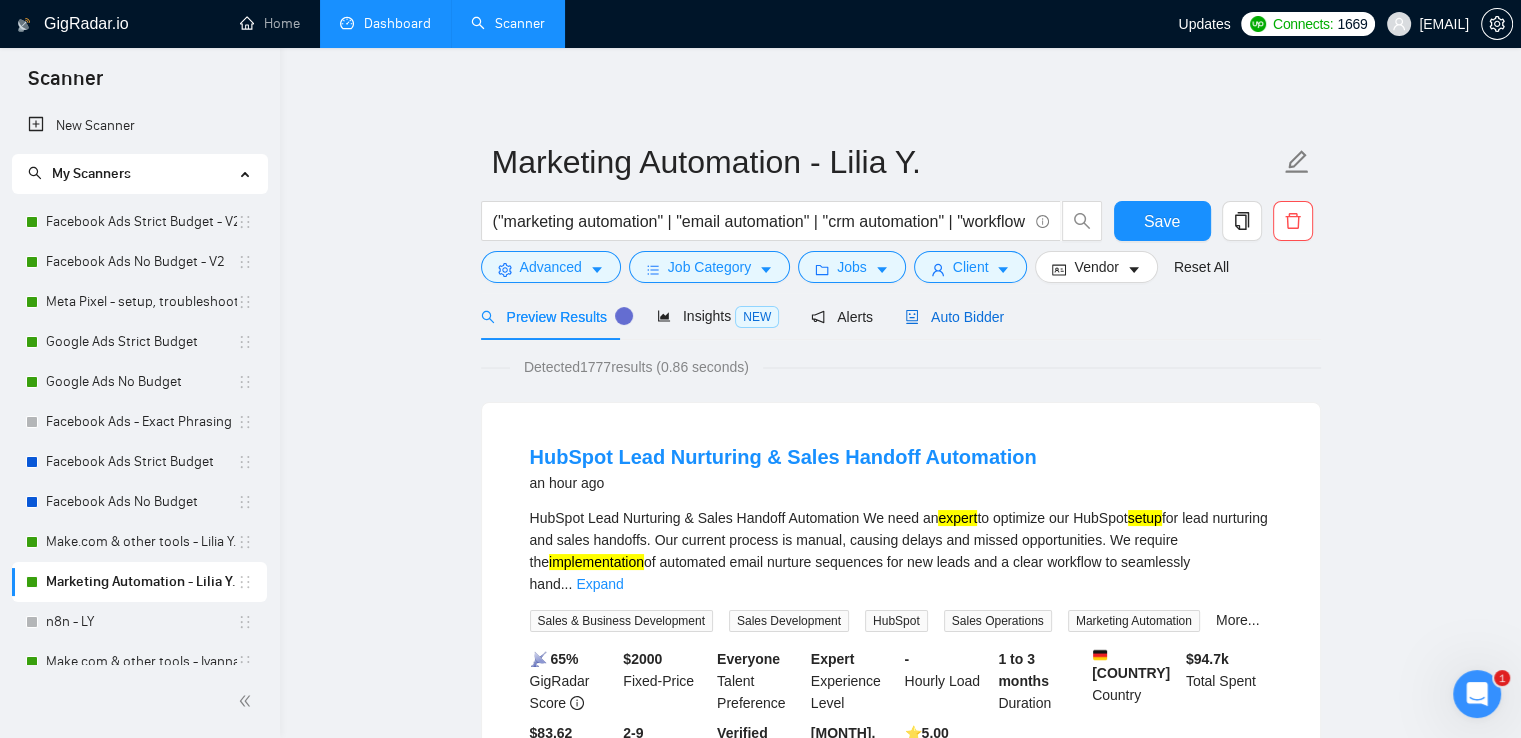 click on "Auto Bidder" at bounding box center [954, 317] 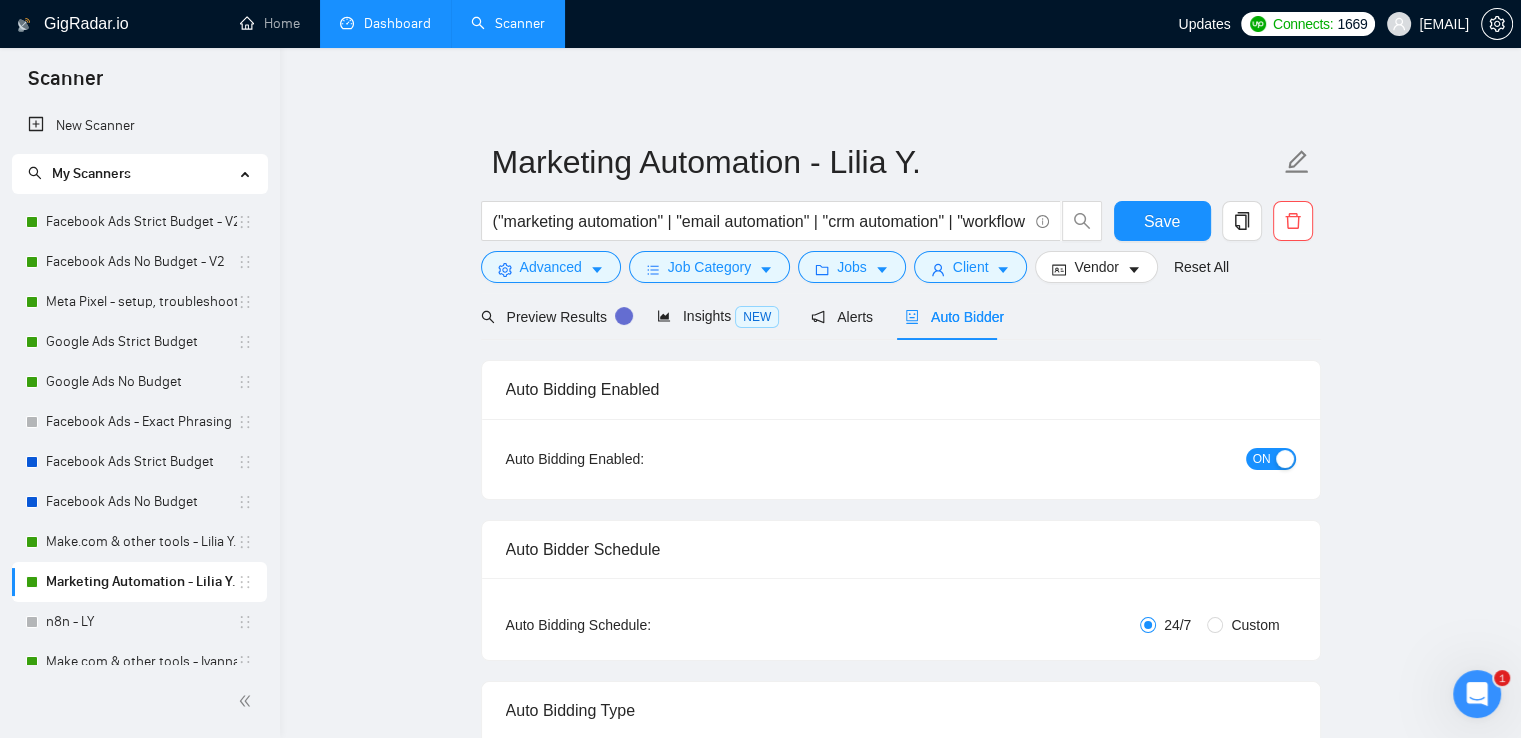 type 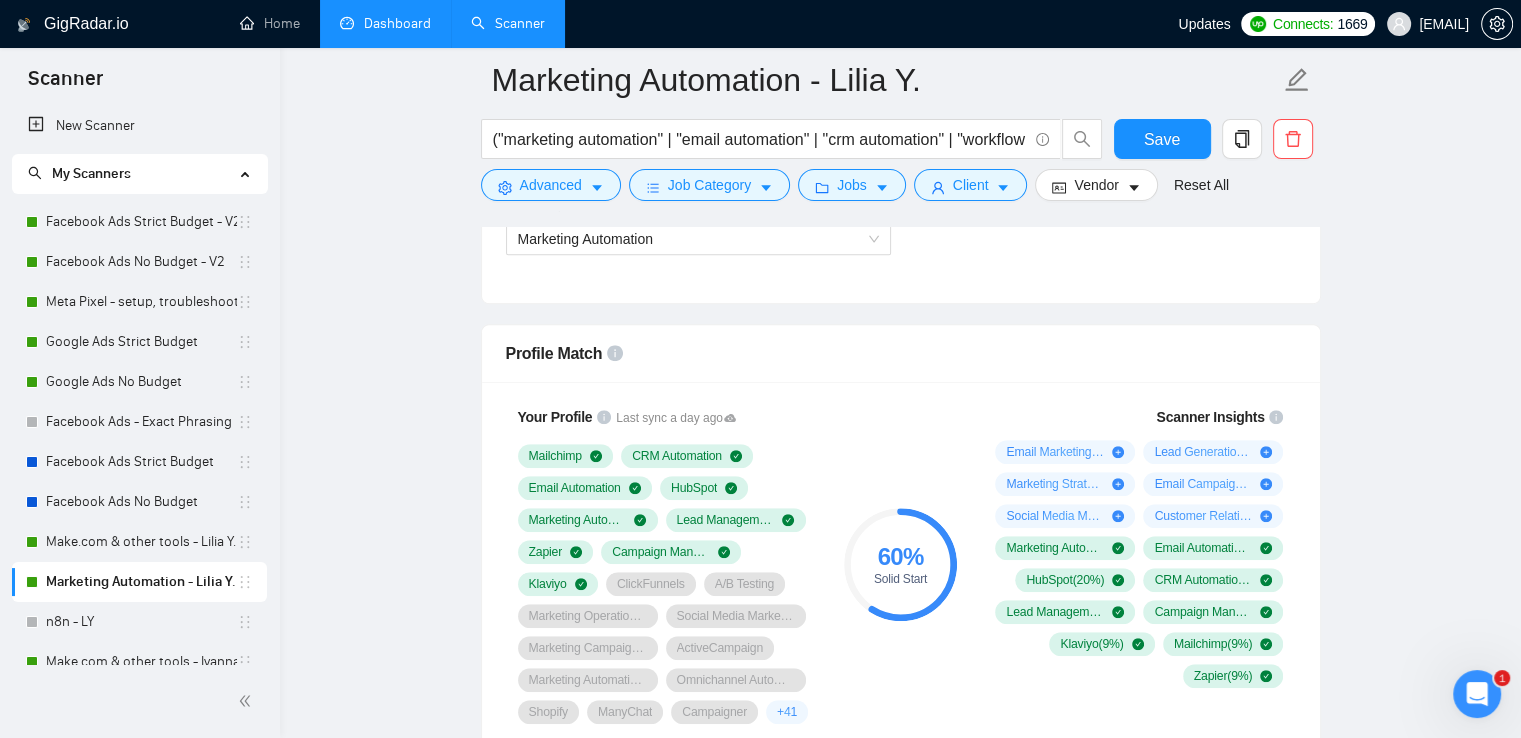 scroll, scrollTop: 1300, scrollLeft: 0, axis: vertical 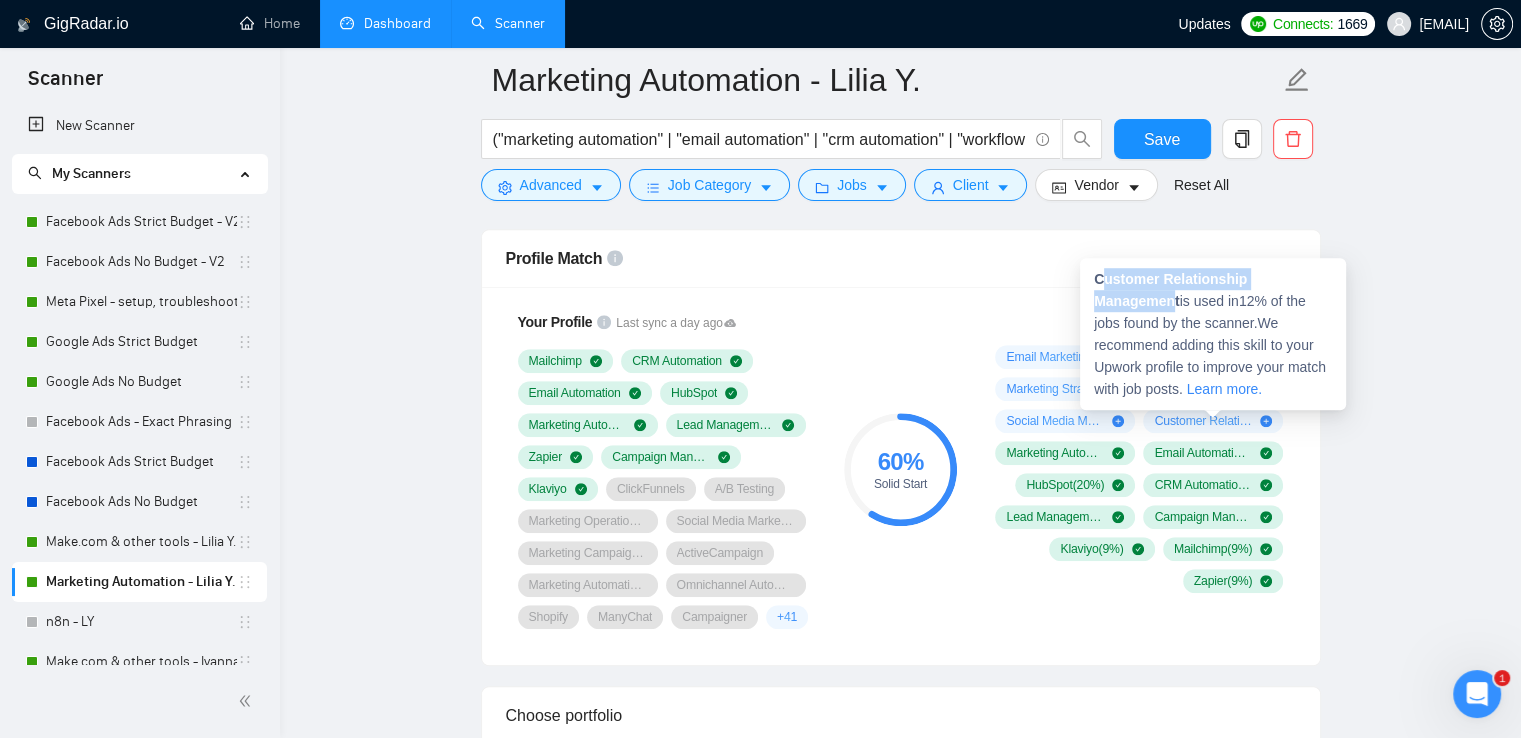 drag, startPoint x: 1098, startPoint y: 281, endPoint x: 1151, endPoint y: 294, distance: 54.571056 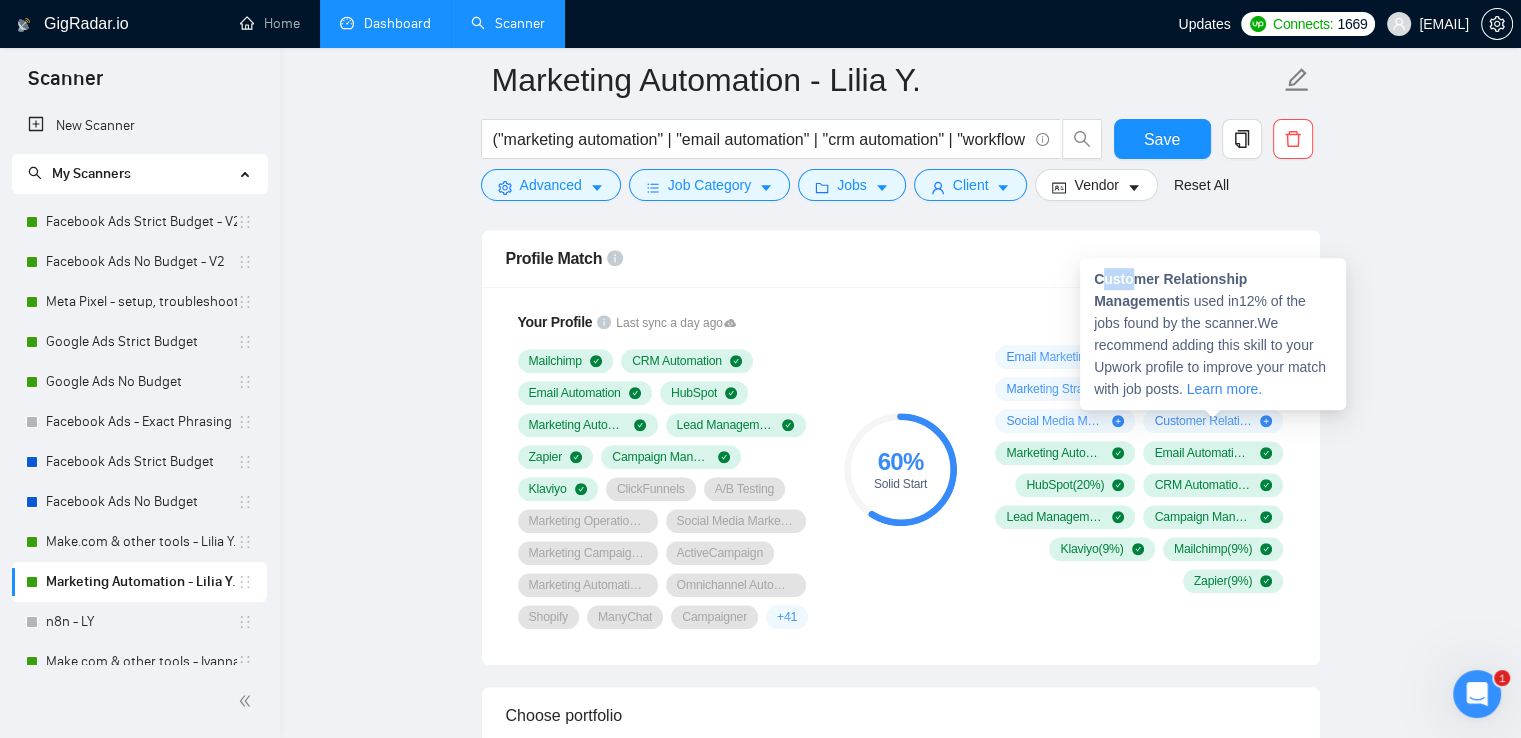 drag, startPoint x: 1098, startPoint y: 286, endPoint x: 1113, endPoint y: 290, distance: 15.524175 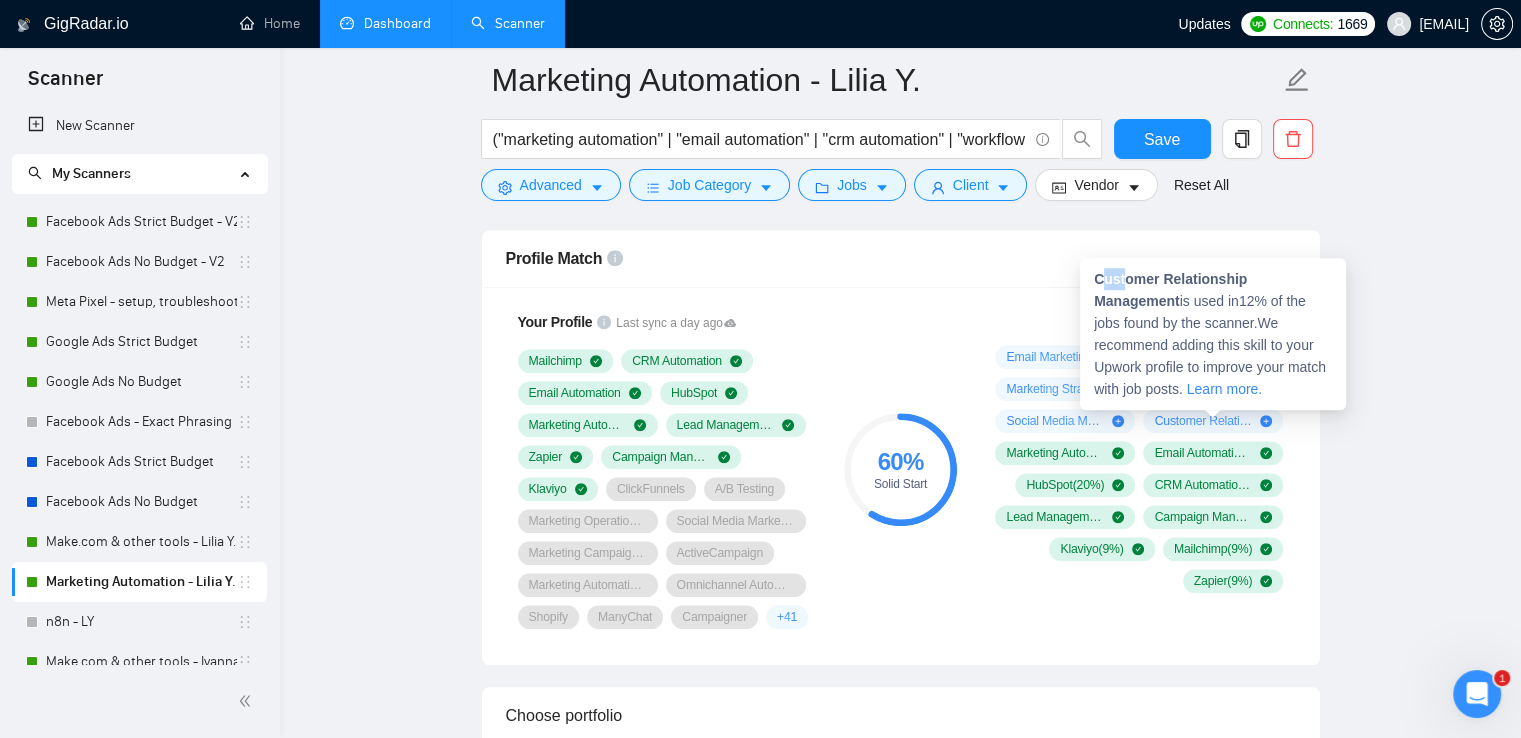 click on "Customer Relationship Management" at bounding box center (1170, 290) 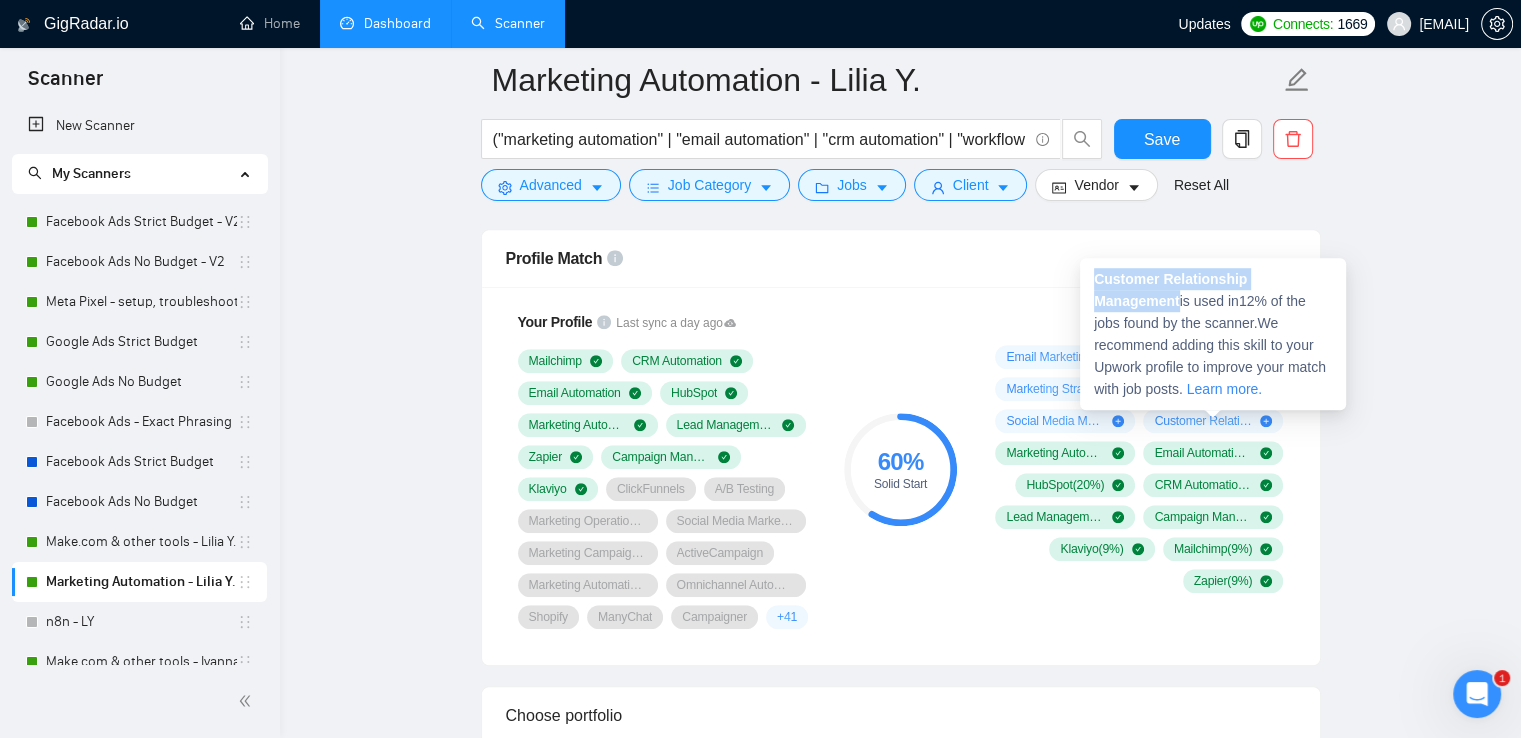 drag, startPoint x: 1096, startPoint y: 279, endPoint x: 1183, endPoint y: 294, distance: 88.28363 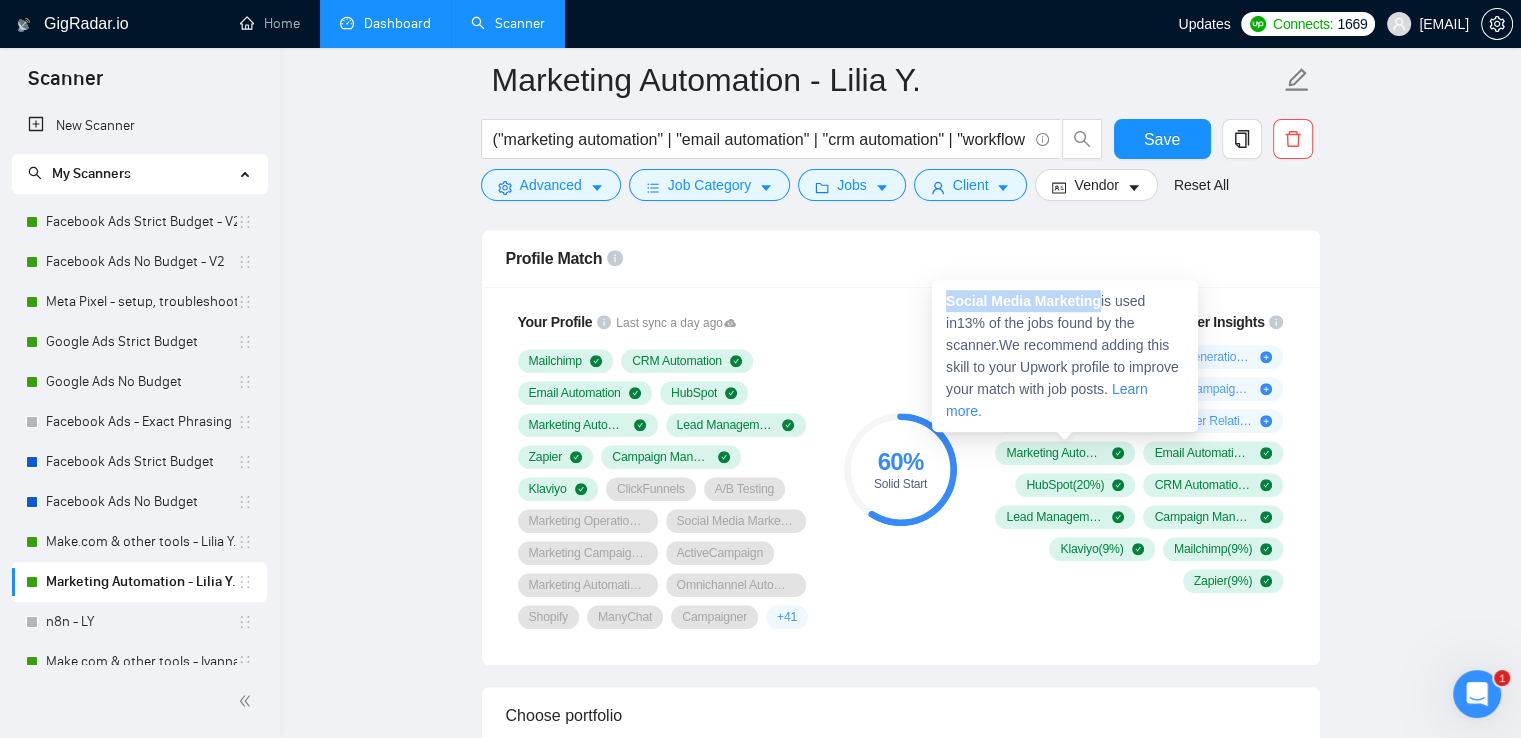 drag, startPoint x: 948, startPoint y: 309, endPoint x: 1100, endPoint y: 302, distance: 152.1611 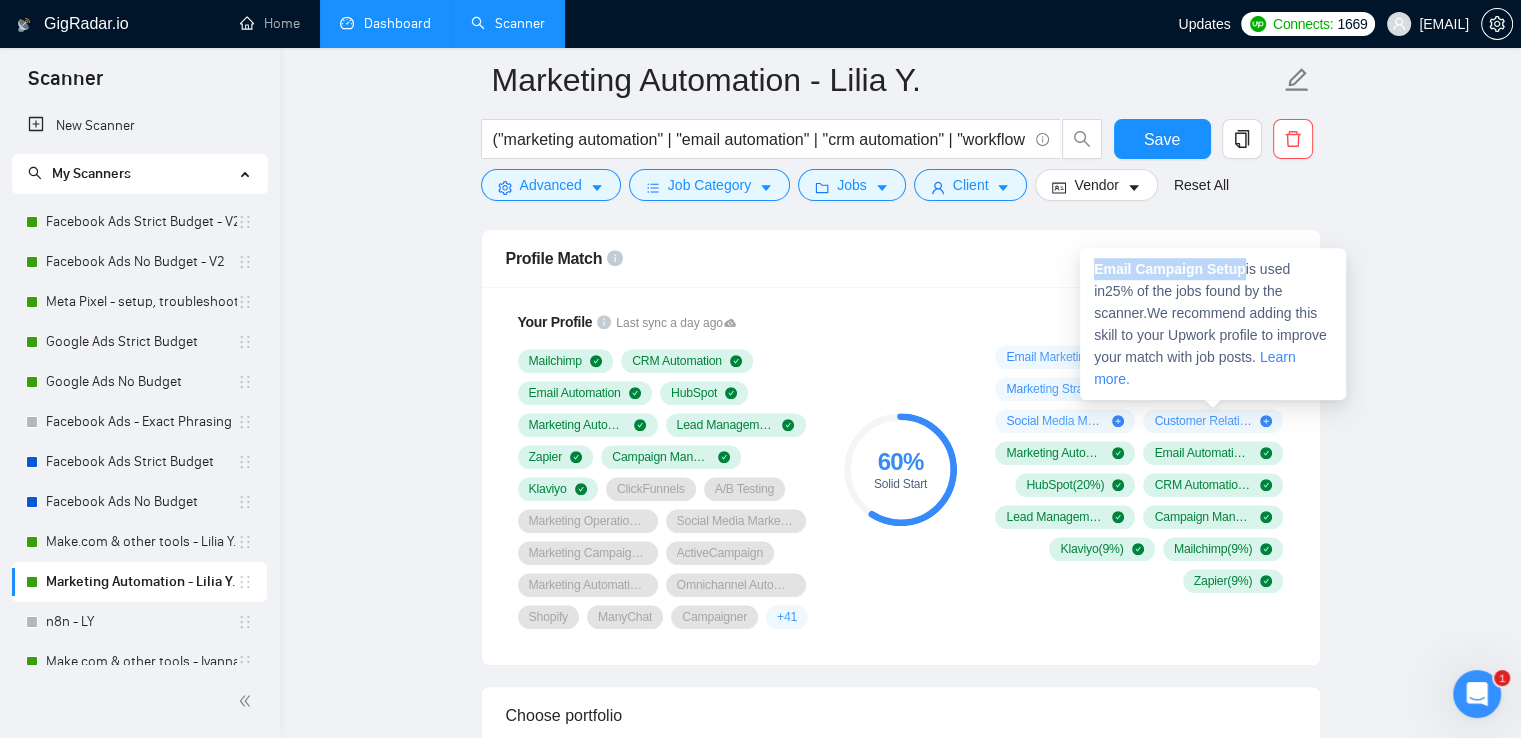 drag, startPoint x: 1096, startPoint y: 270, endPoint x: 1240, endPoint y: 272, distance: 144.01389 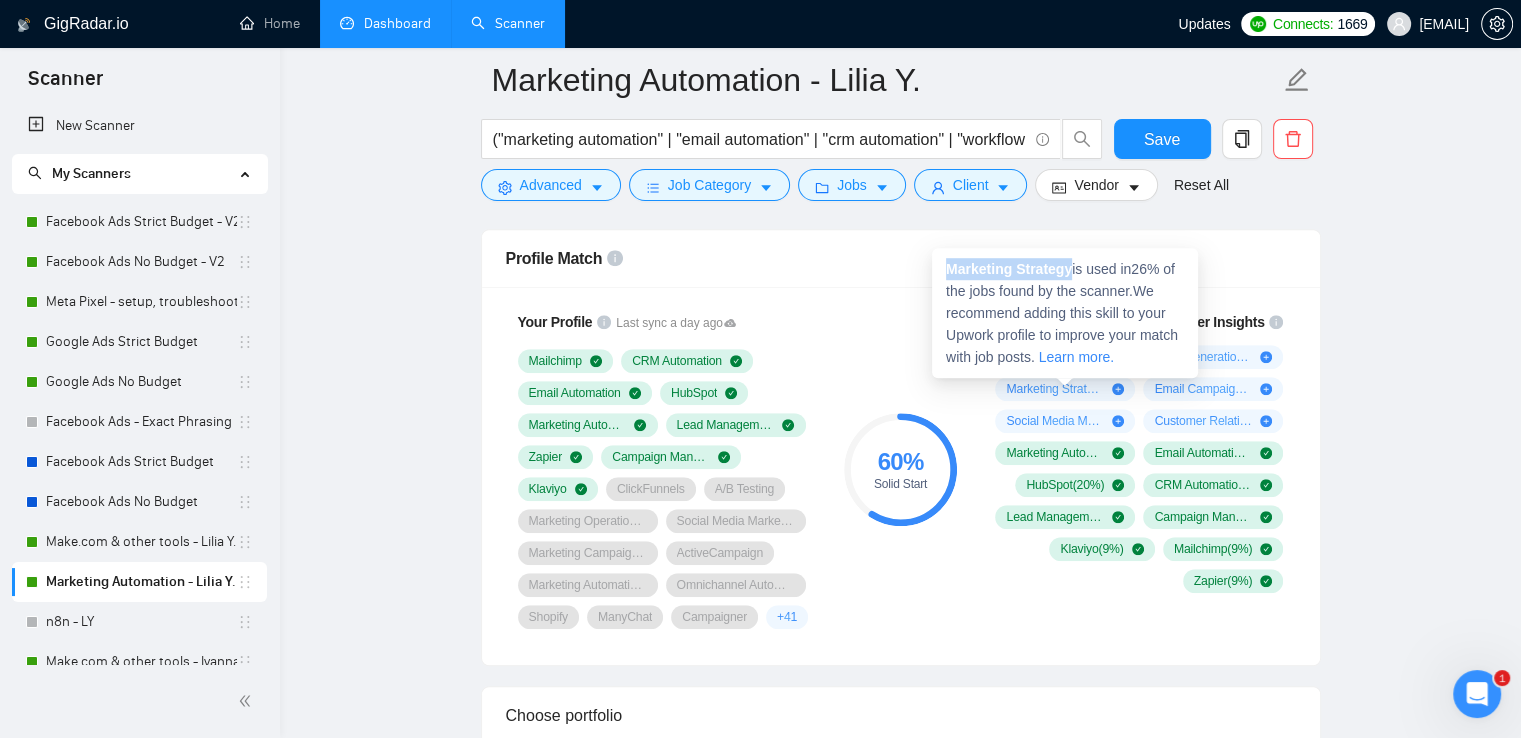 drag, startPoint x: 950, startPoint y: 270, endPoint x: 1075, endPoint y: 275, distance: 125.09996 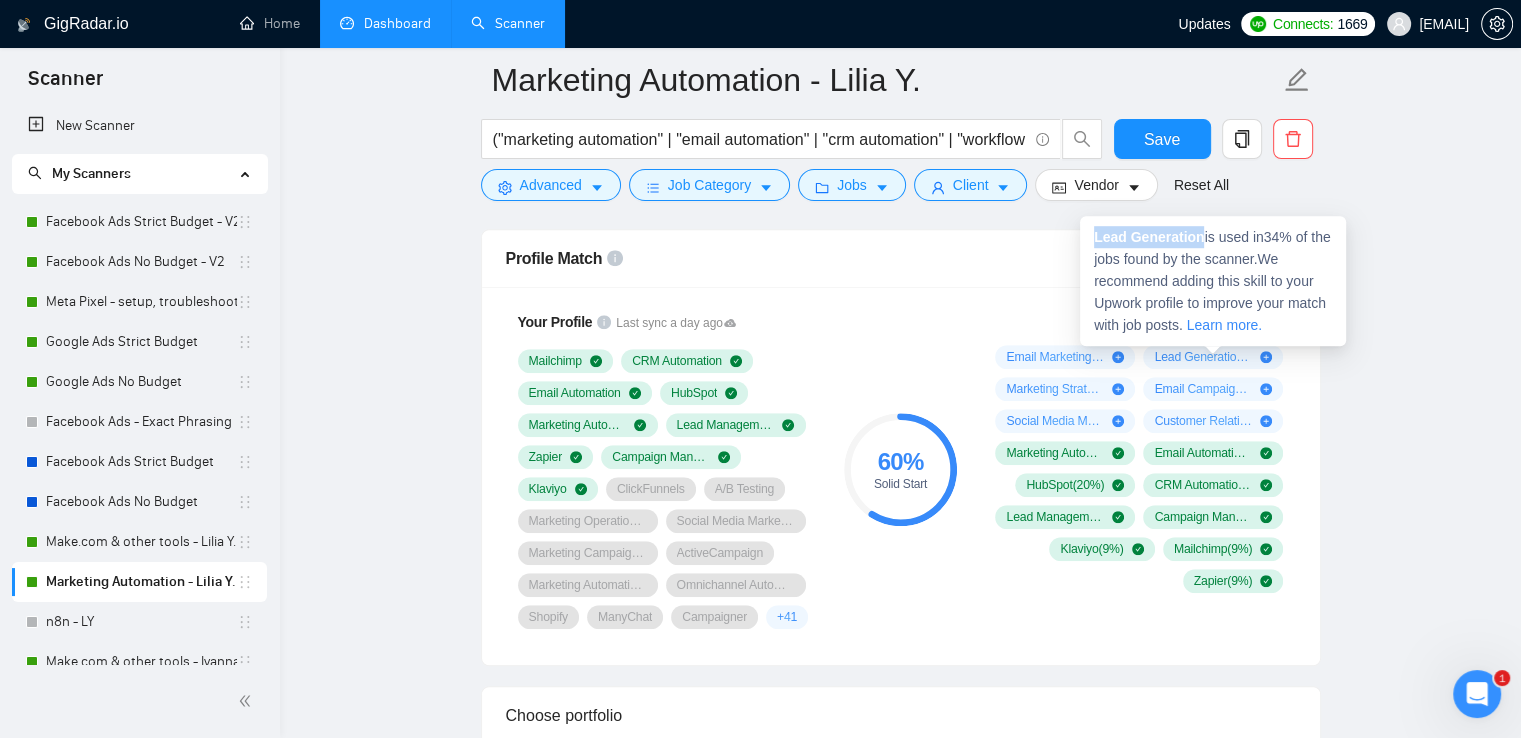 drag, startPoint x: 1096, startPoint y: 237, endPoint x: 1194, endPoint y: 241, distance: 98.0816 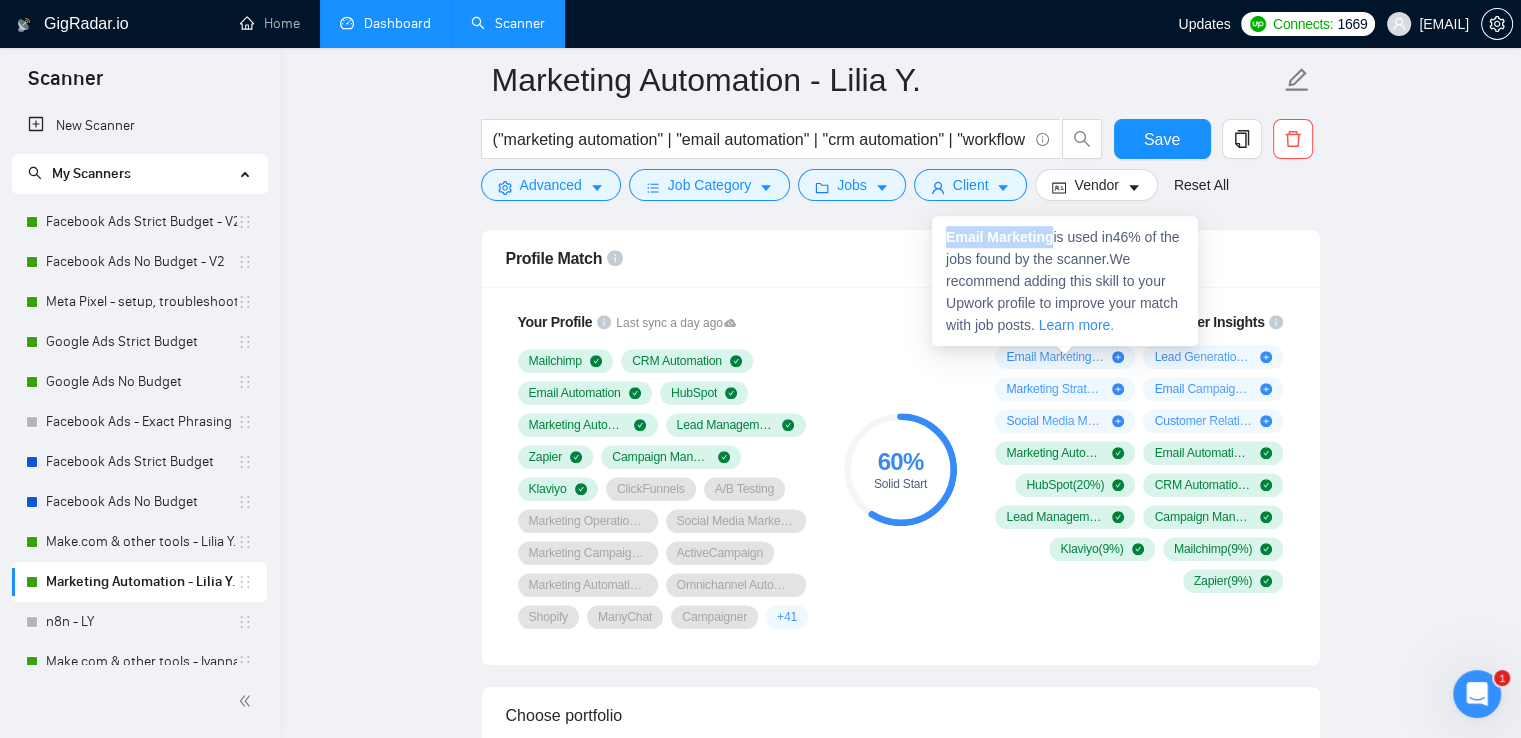drag, startPoint x: 946, startPoint y: 237, endPoint x: 1052, endPoint y: 242, distance: 106.11786 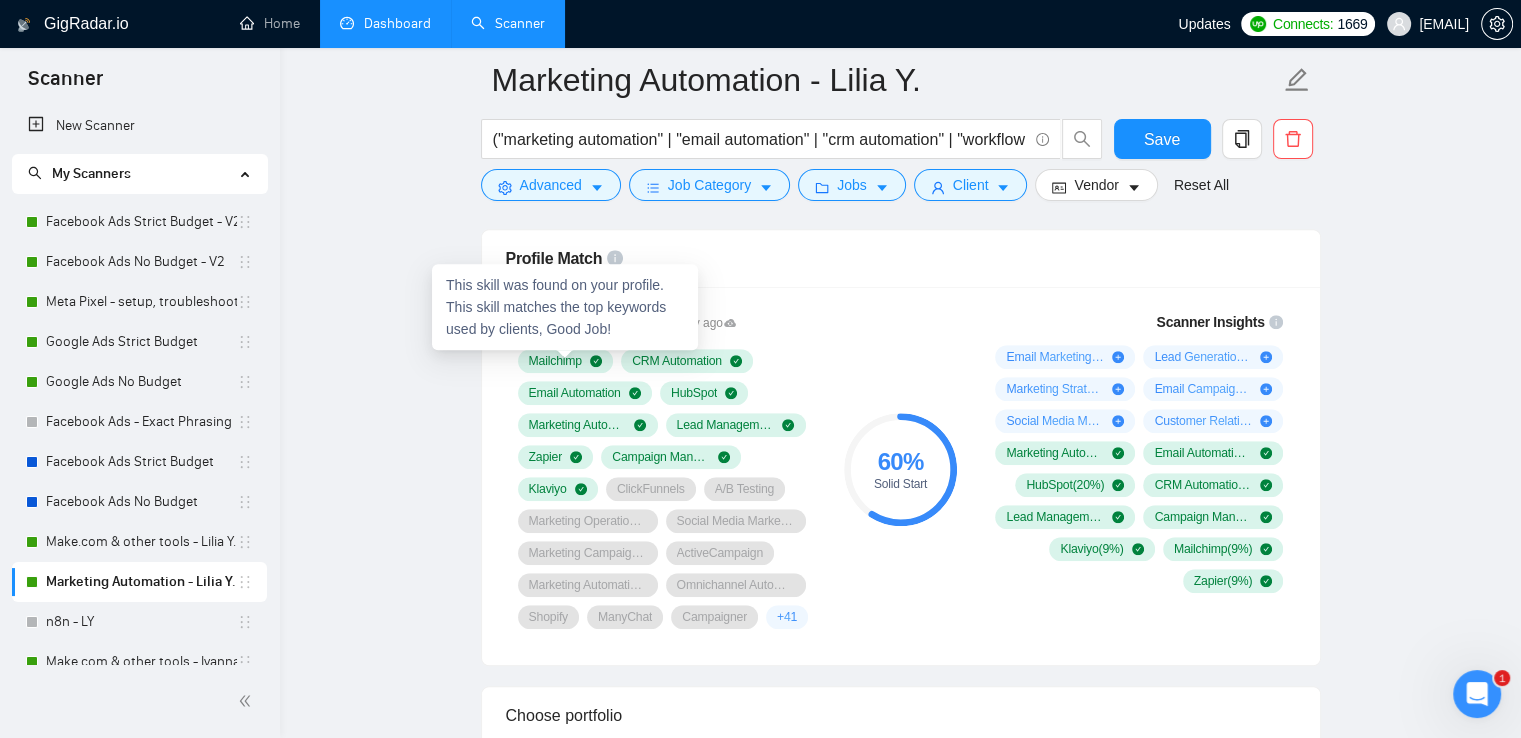 drag, startPoint x: 527, startPoint y: 358, endPoint x: 577, endPoint y: 360, distance: 50.039986 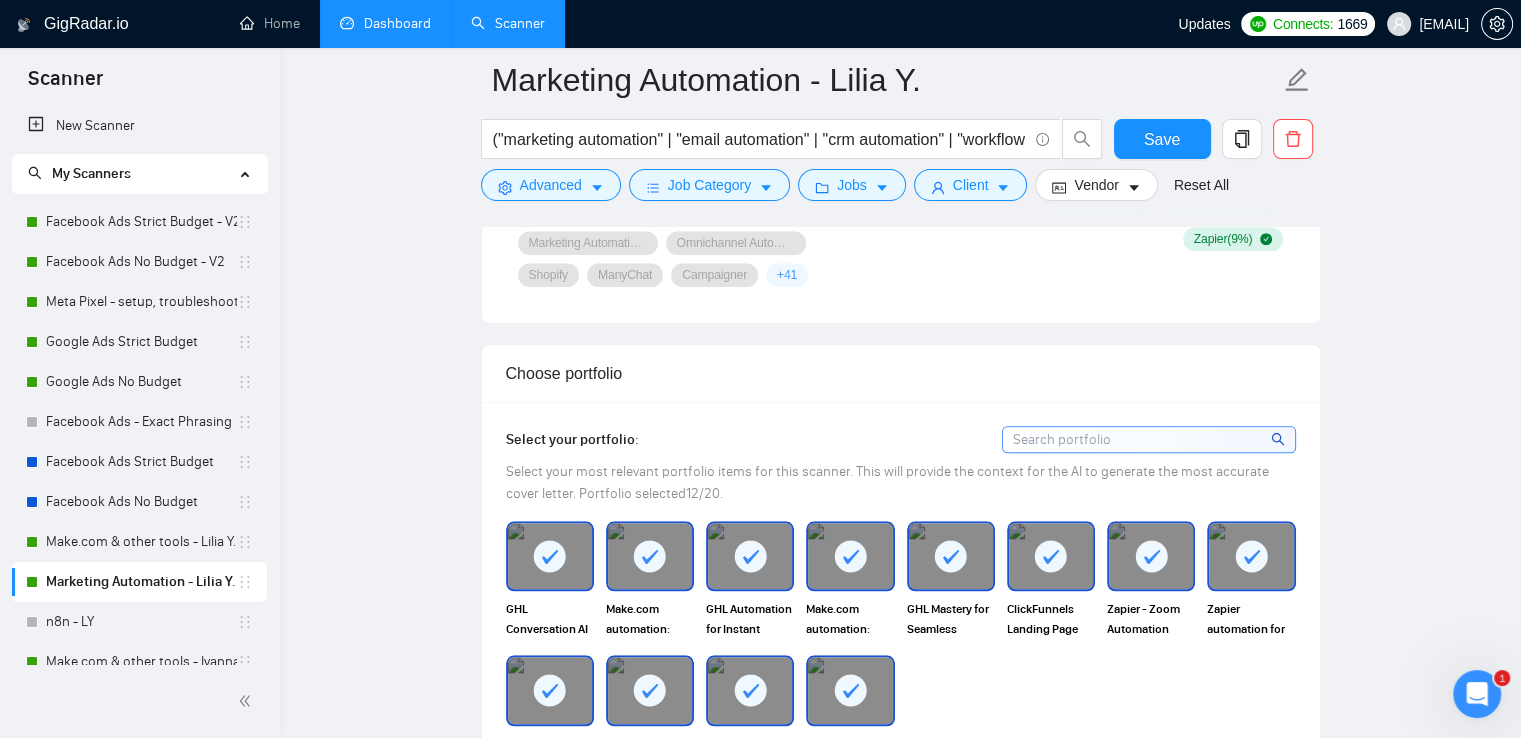 scroll, scrollTop: 1800, scrollLeft: 0, axis: vertical 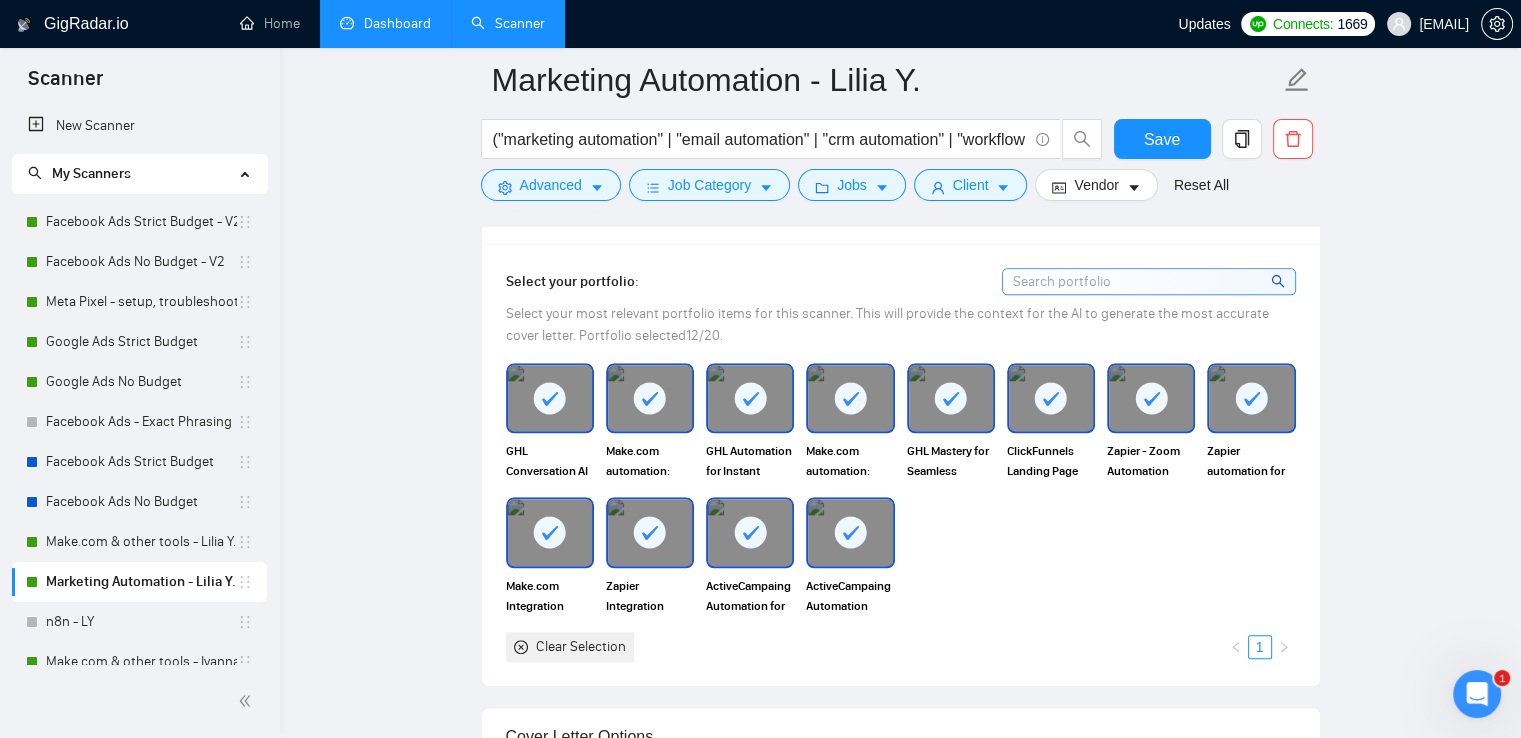 click at bounding box center (951, 398) 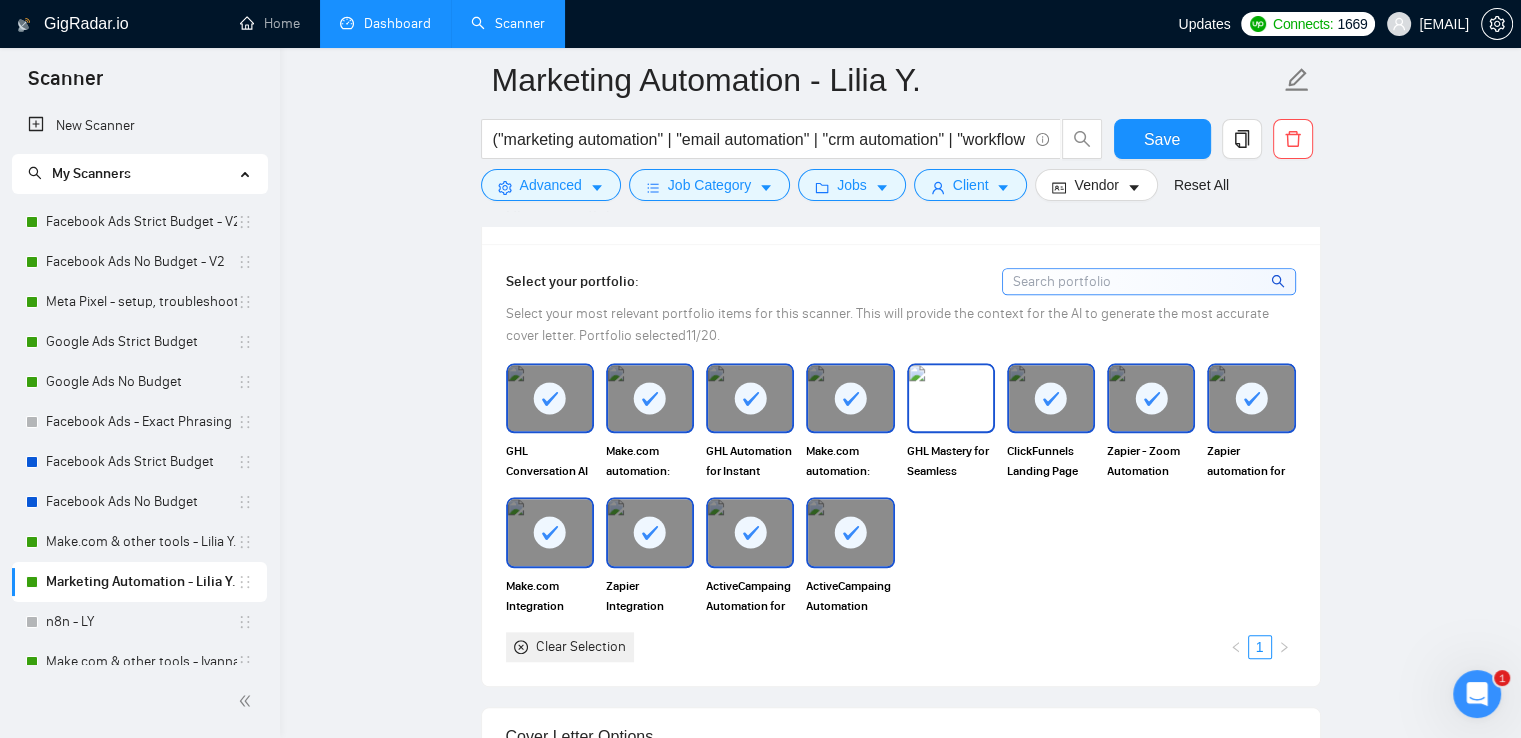click at bounding box center (951, 398) 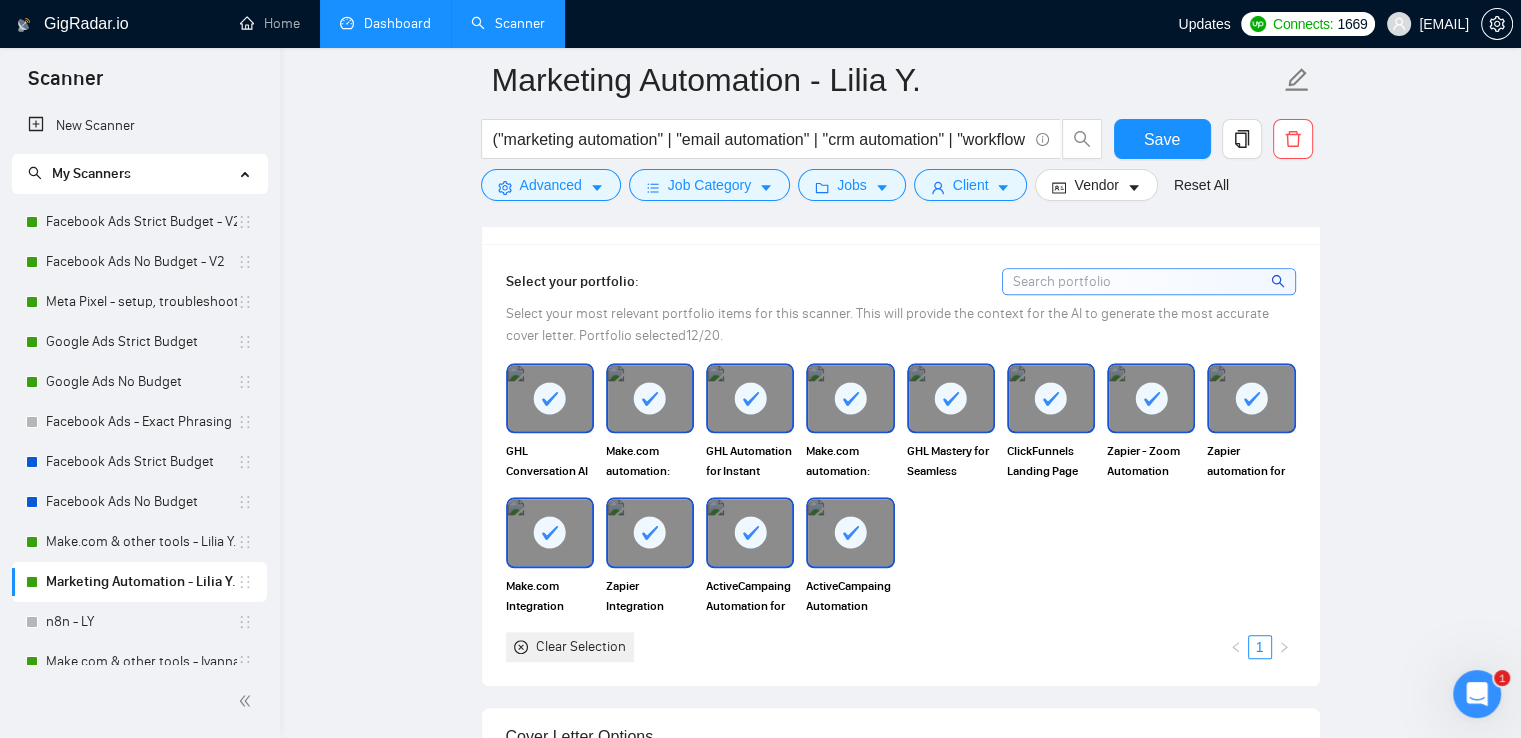 click 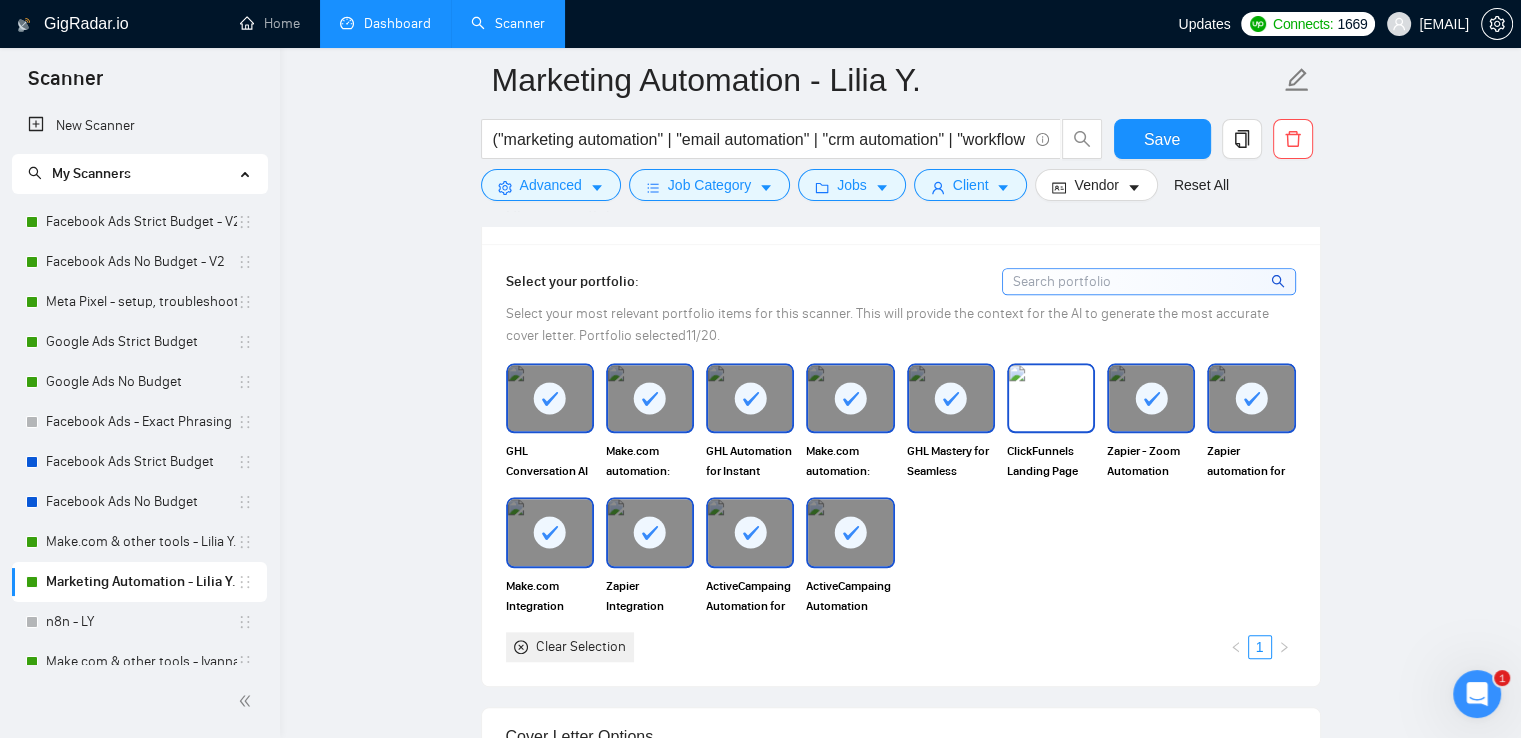 click at bounding box center [1051, 398] 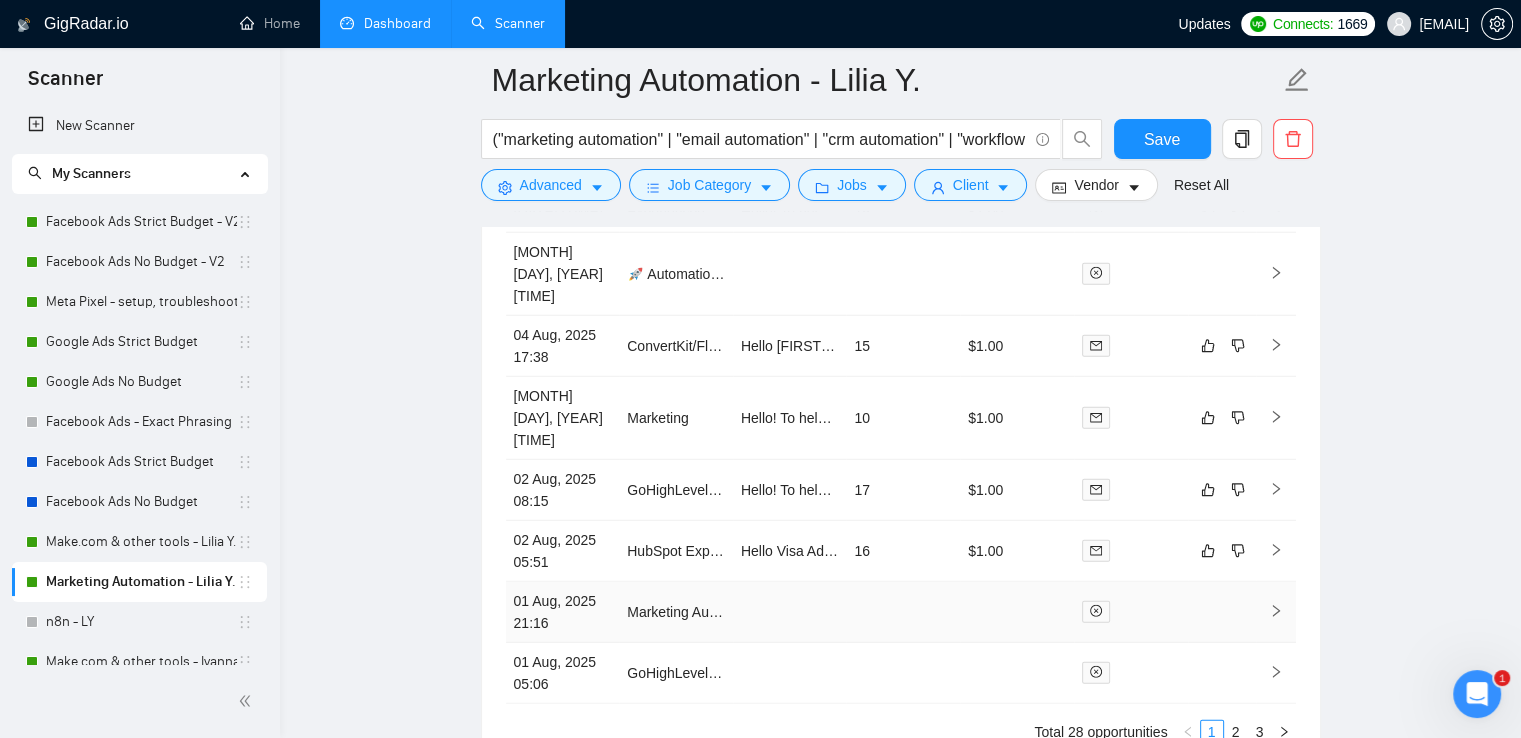 scroll, scrollTop: 5552, scrollLeft: 0, axis: vertical 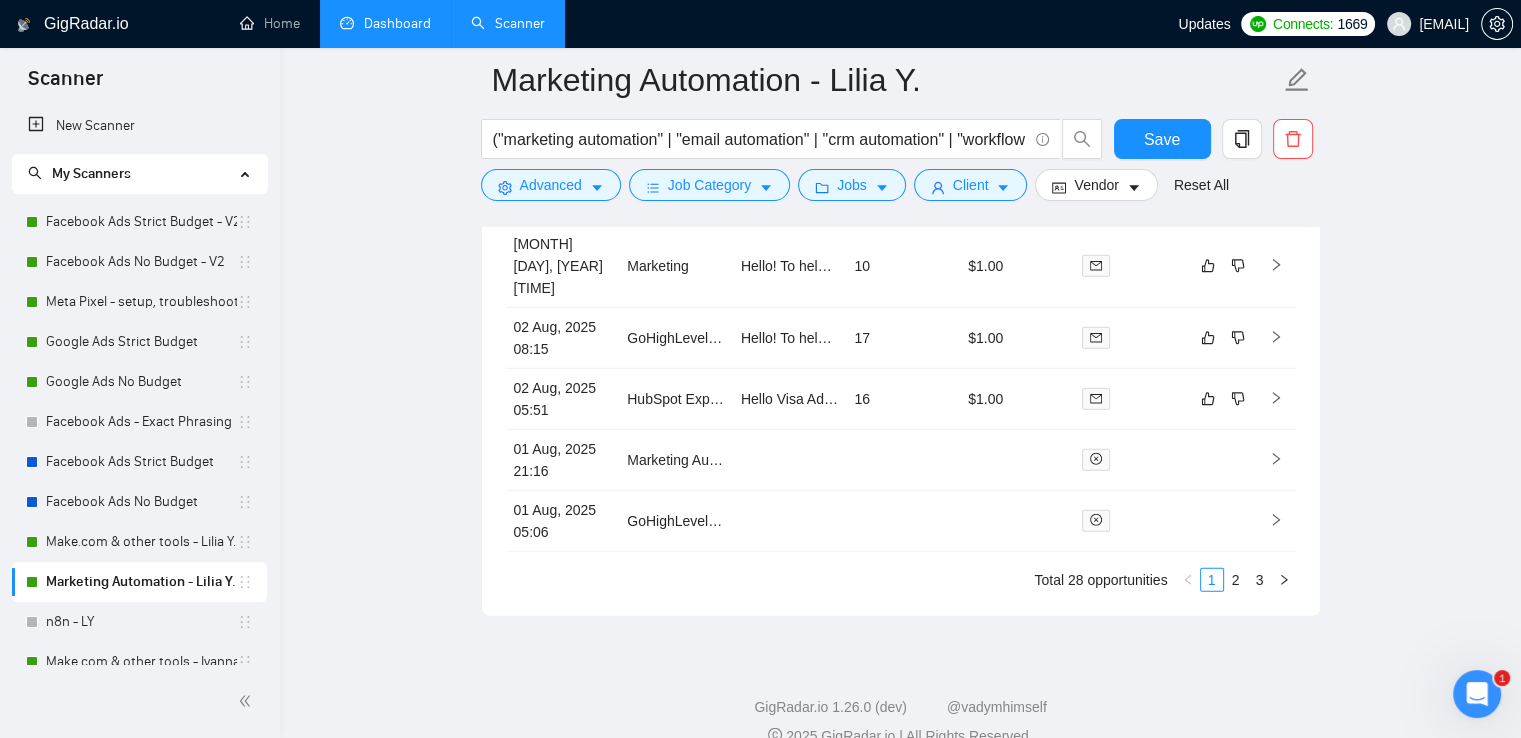 click on "Dashboard" at bounding box center (385, 23) 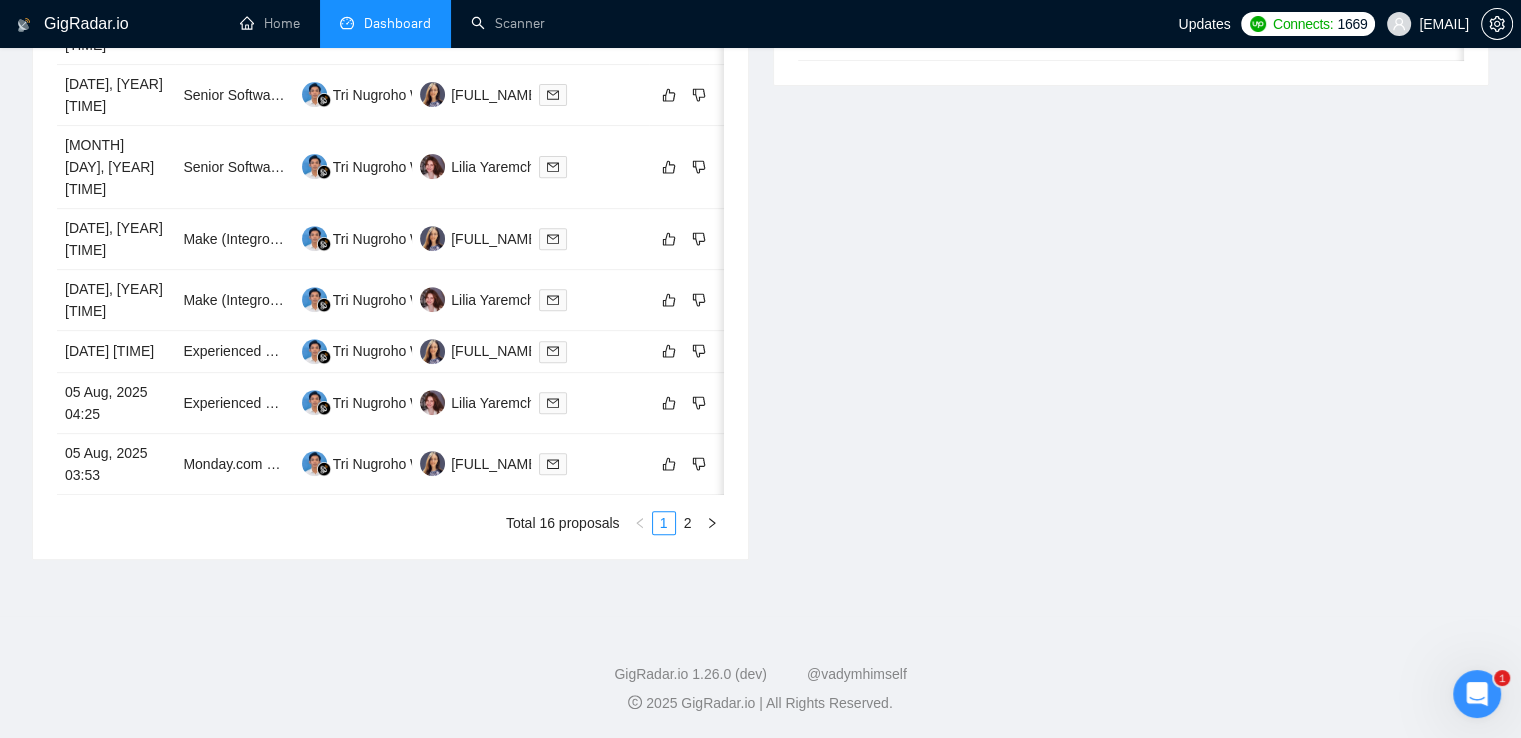 scroll, scrollTop: 431, scrollLeft: 0, axis: vertical 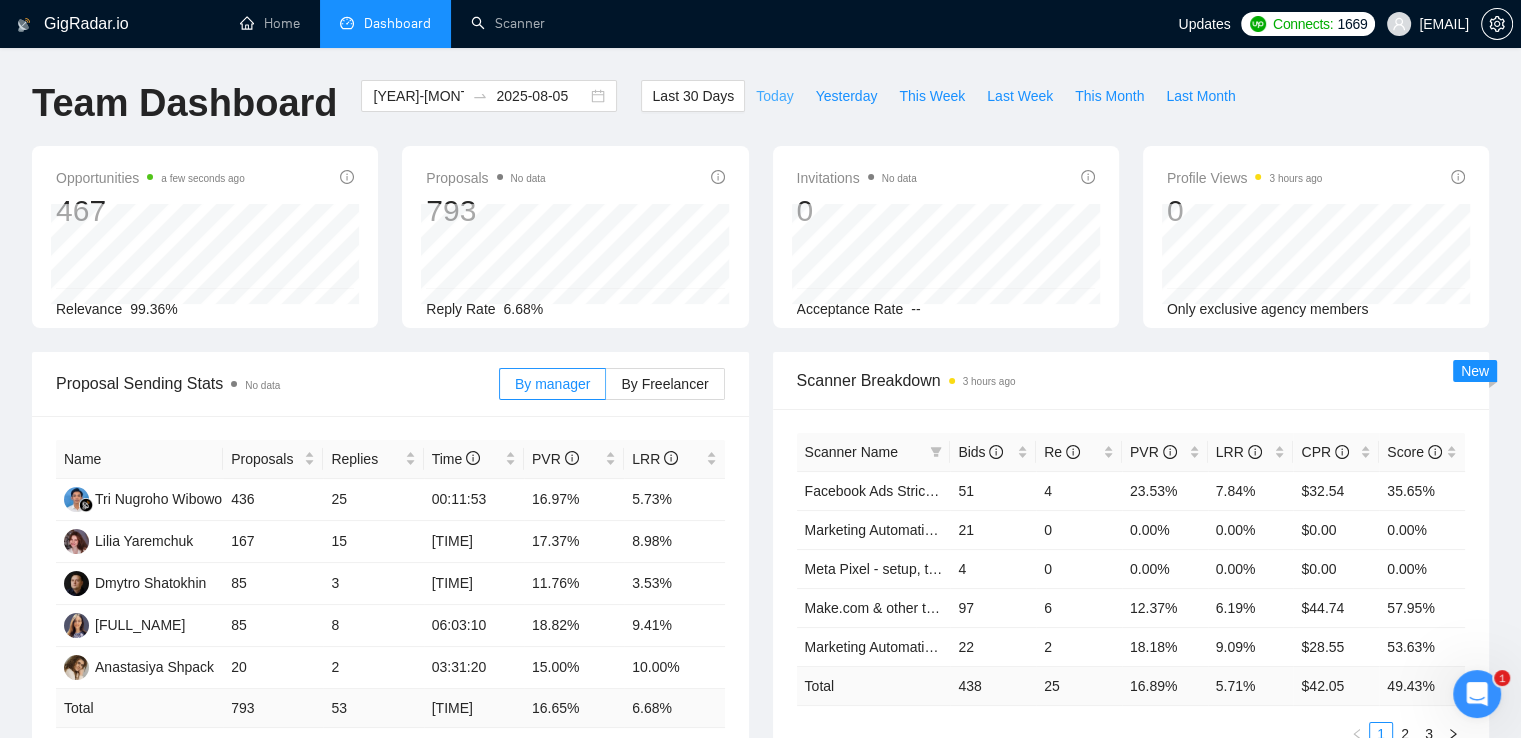 click on "Today" at bounding box center (774, 96) 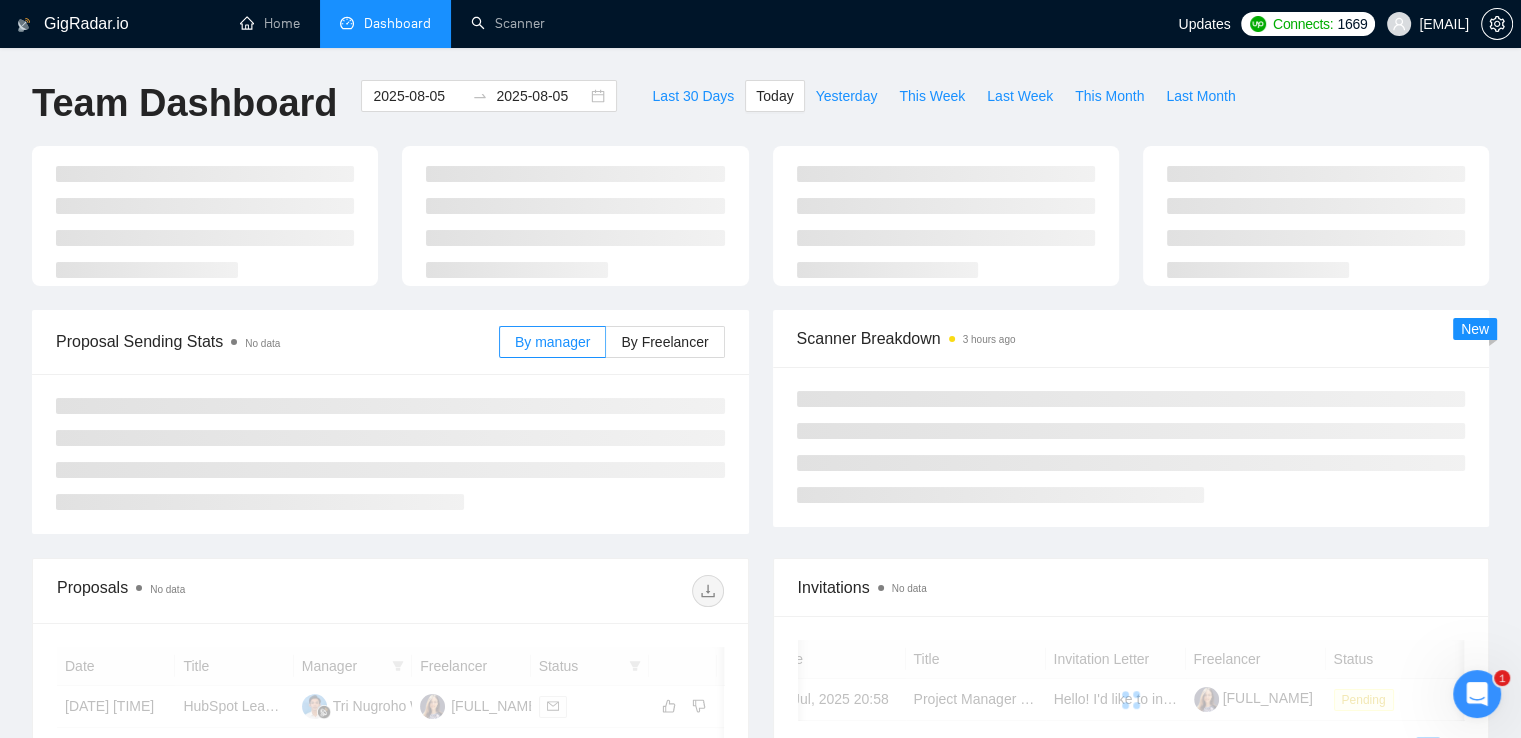 type on "2025-08-05" 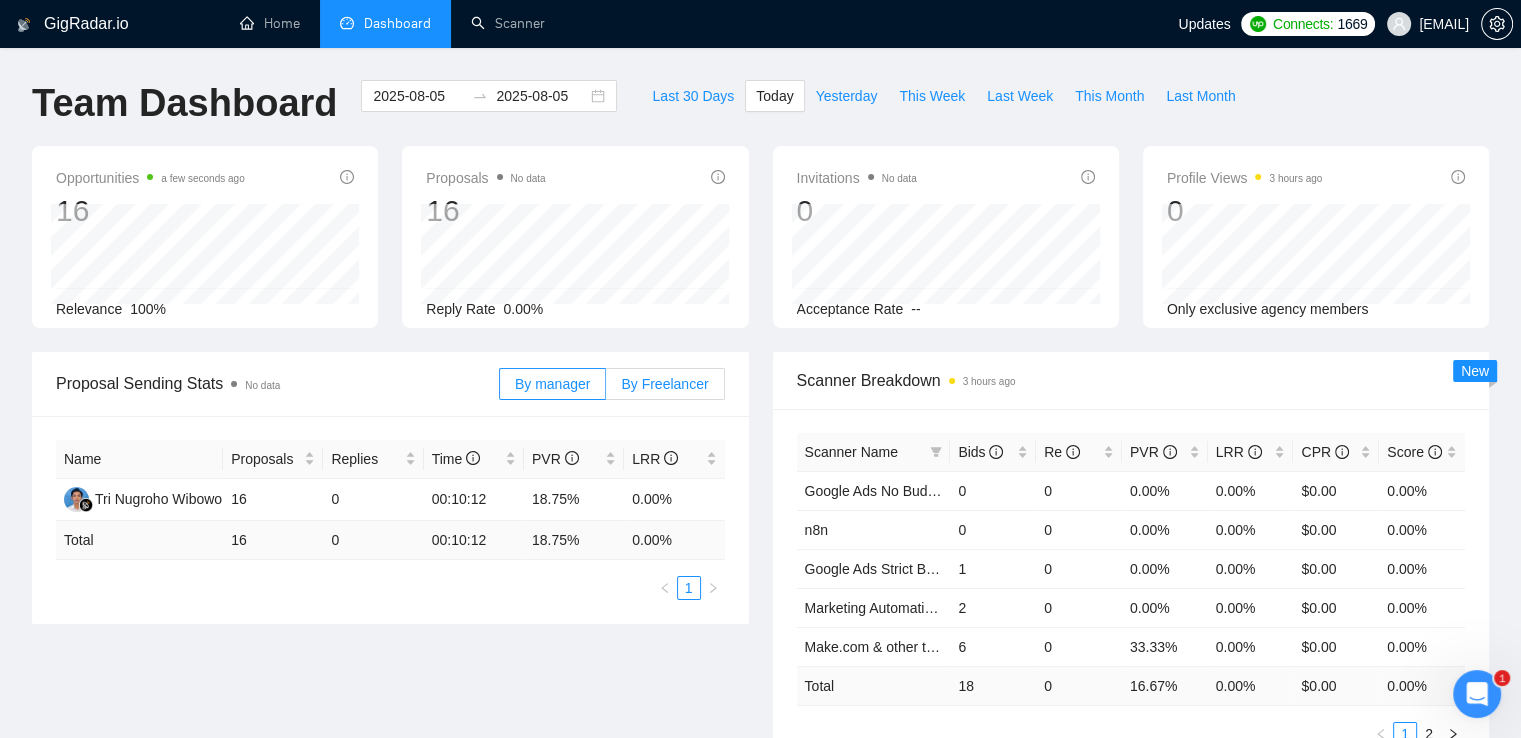 click on "By Freelancer" at bounding box center [664, 384] 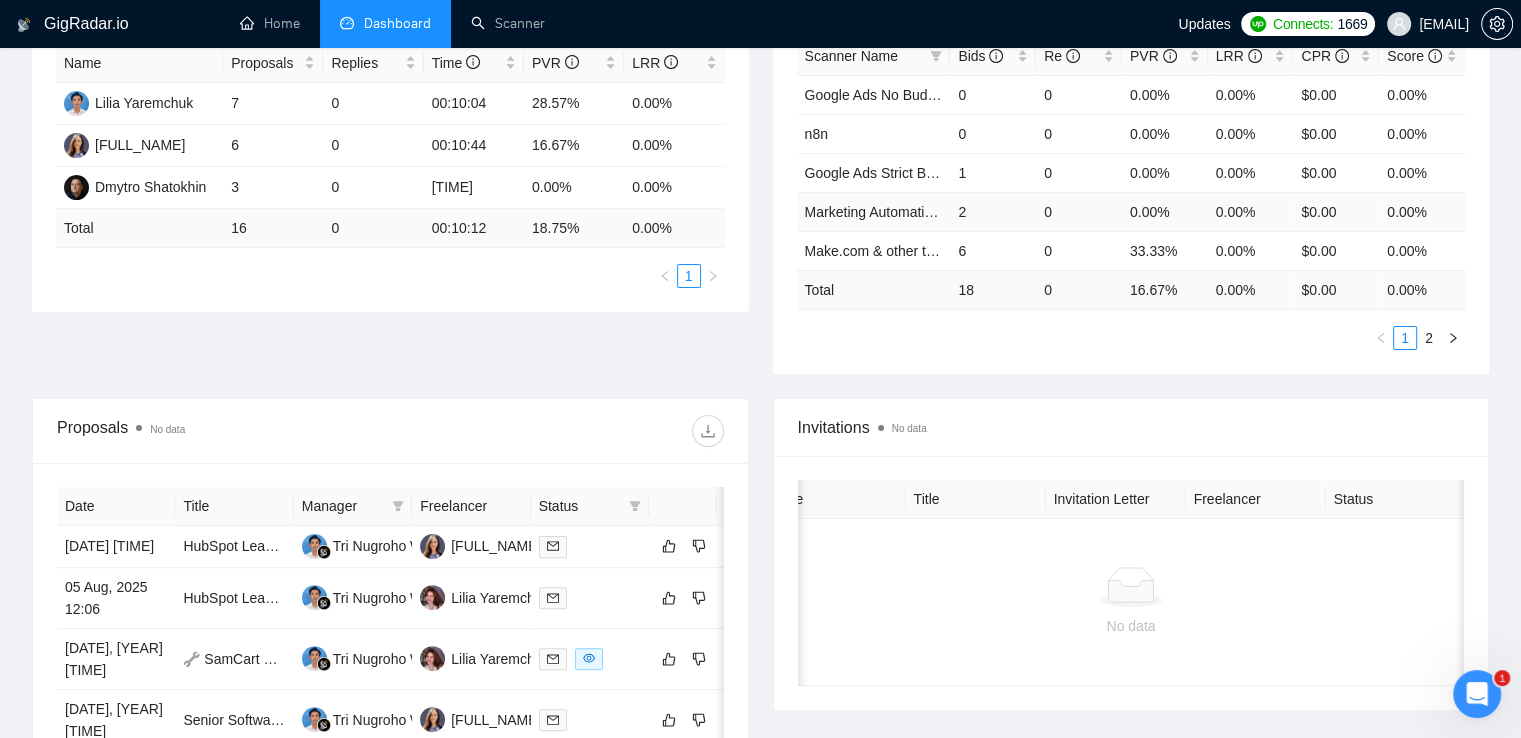 scroll, scrollTop: 500, scrollLeft: 0, axis: vertical 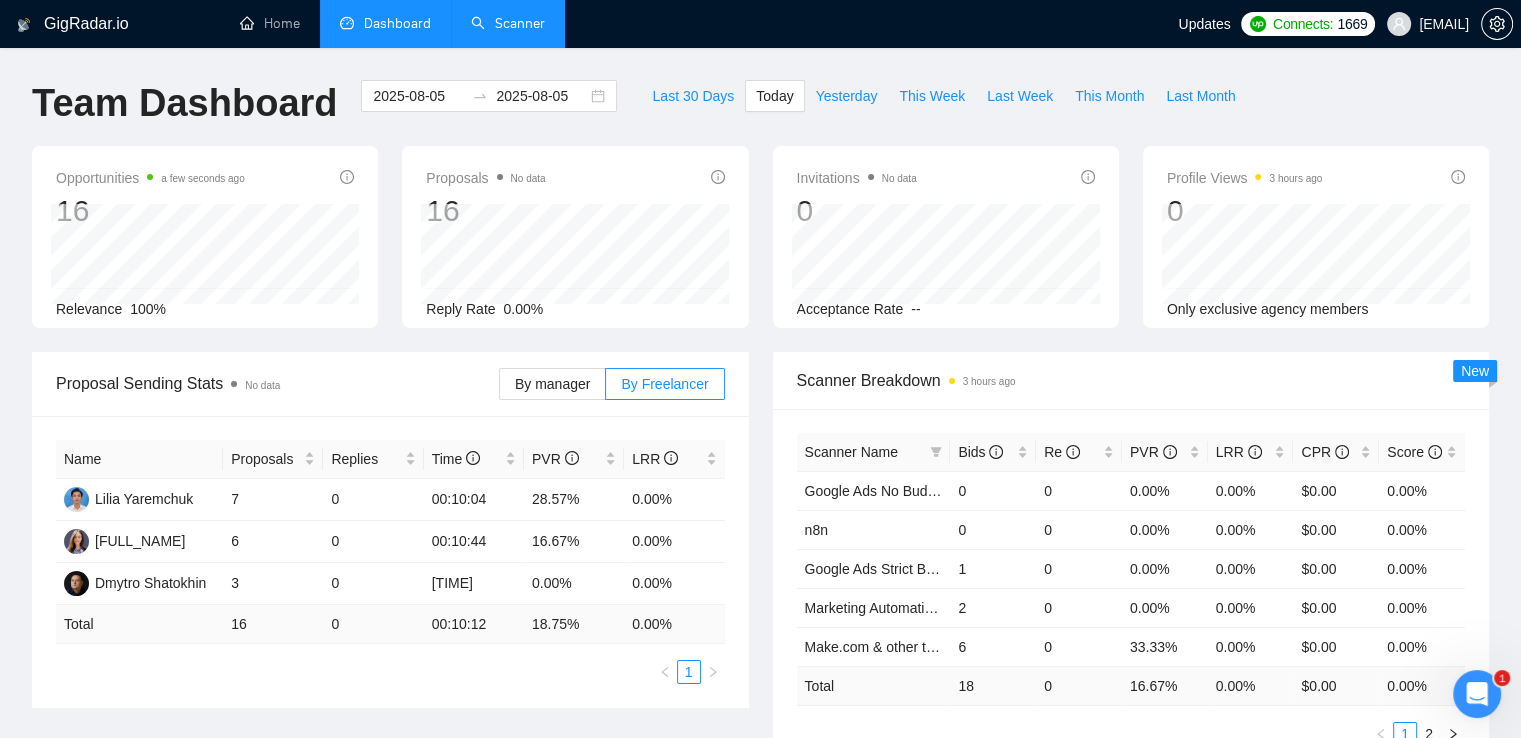 click on "Scanner" at bounding box center (508, 23) 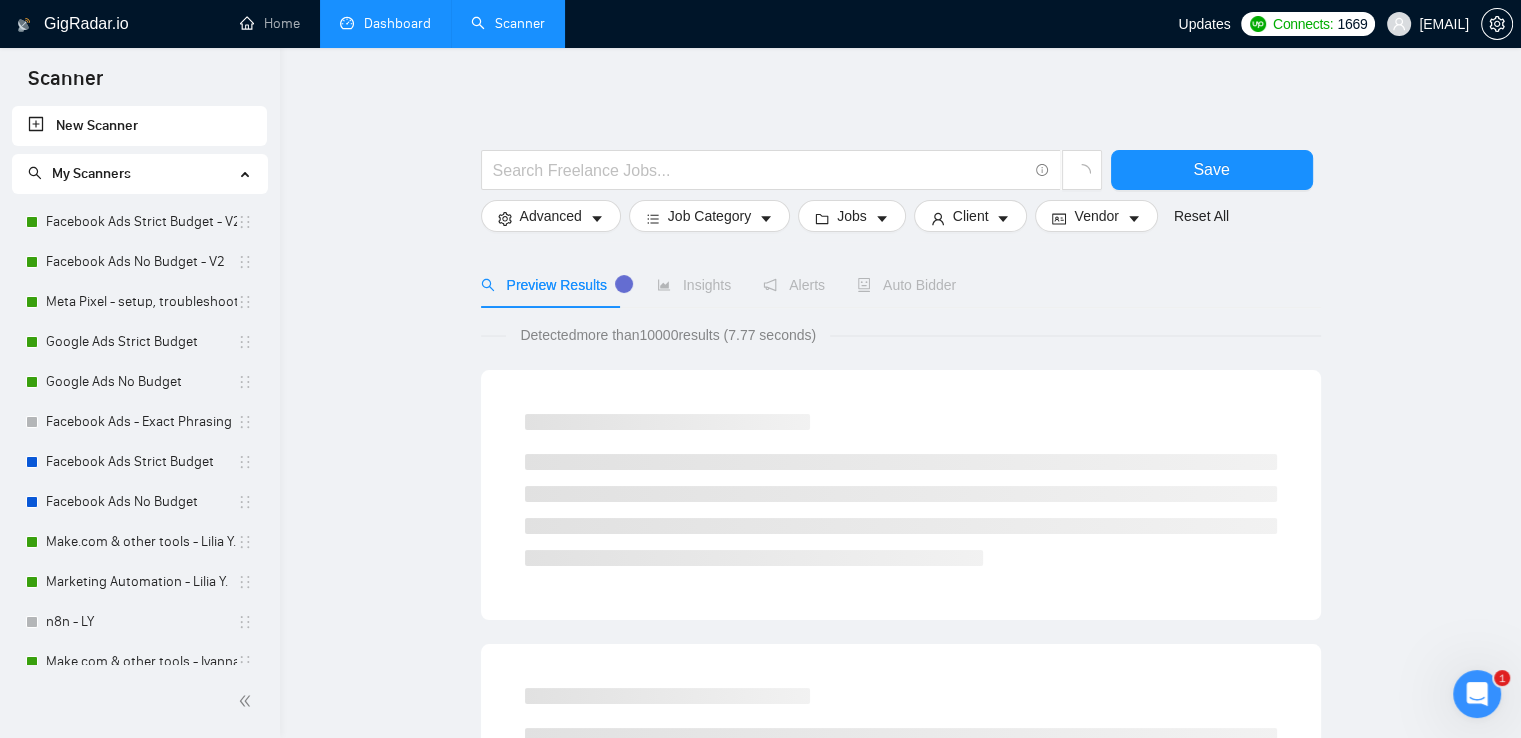 click on "Make.com & other tools - Lilia Y." at bounding box center [141, 542] 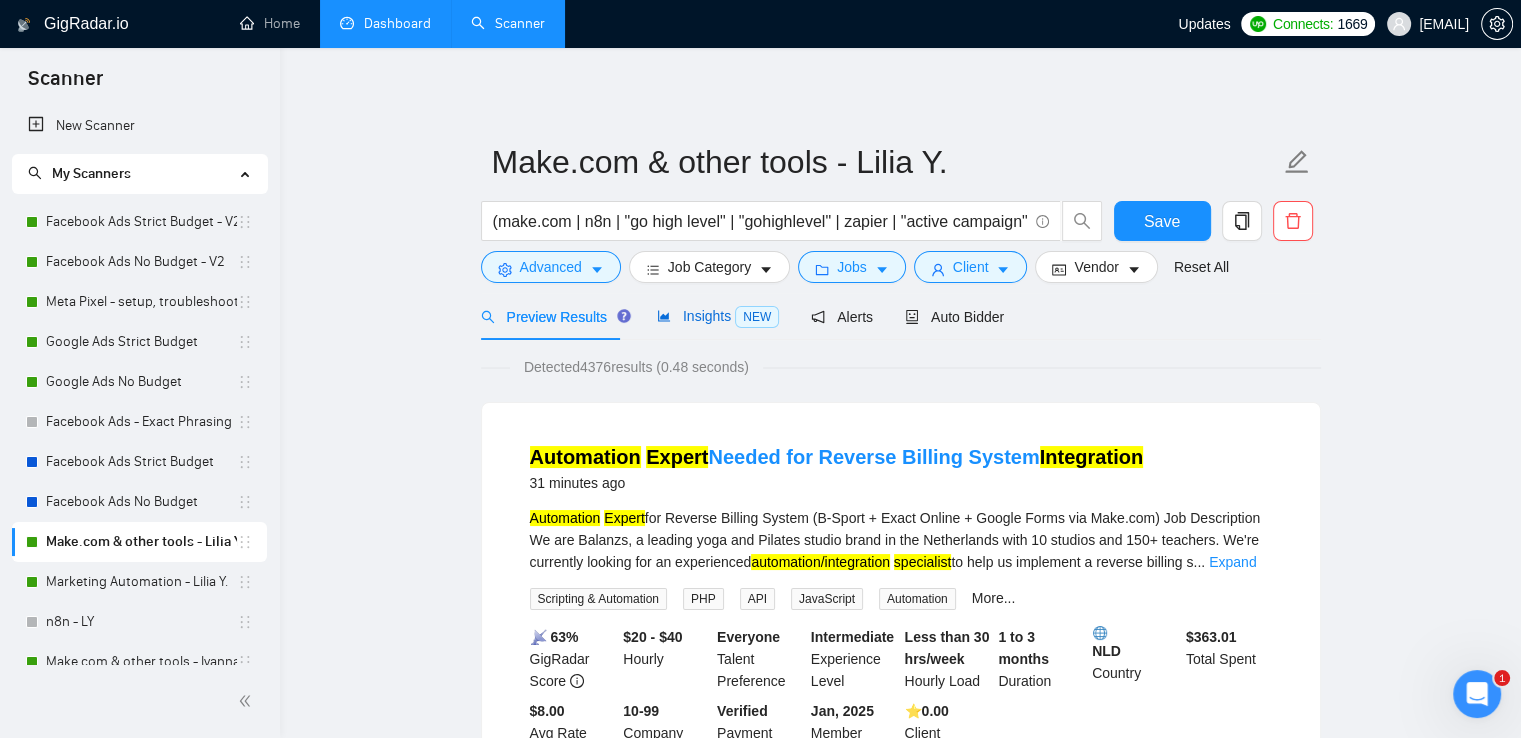 click on "Insights NEW" at bounding box center [718, 316] 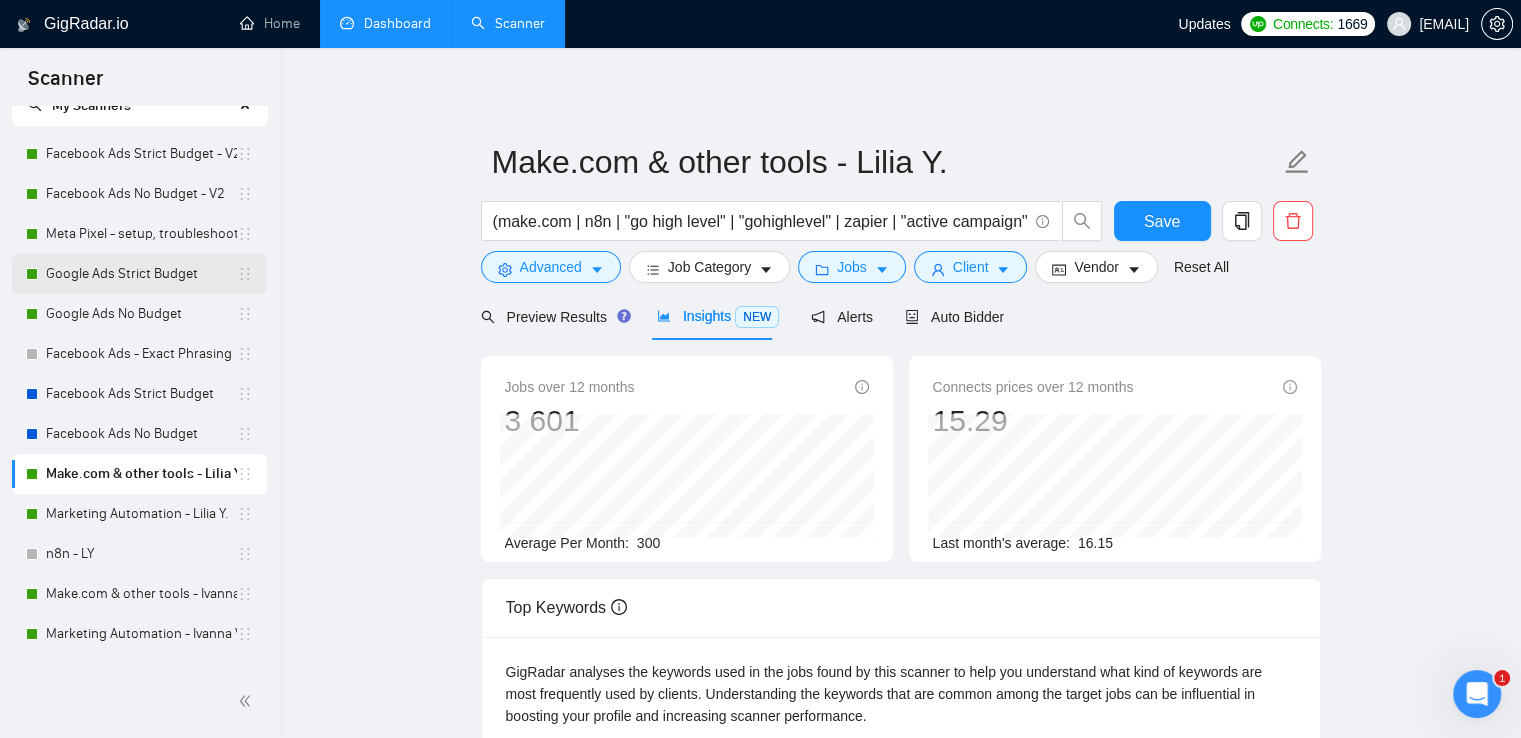 scroll, scrollTop: 97, scrollLeft: 0, axis: vertical 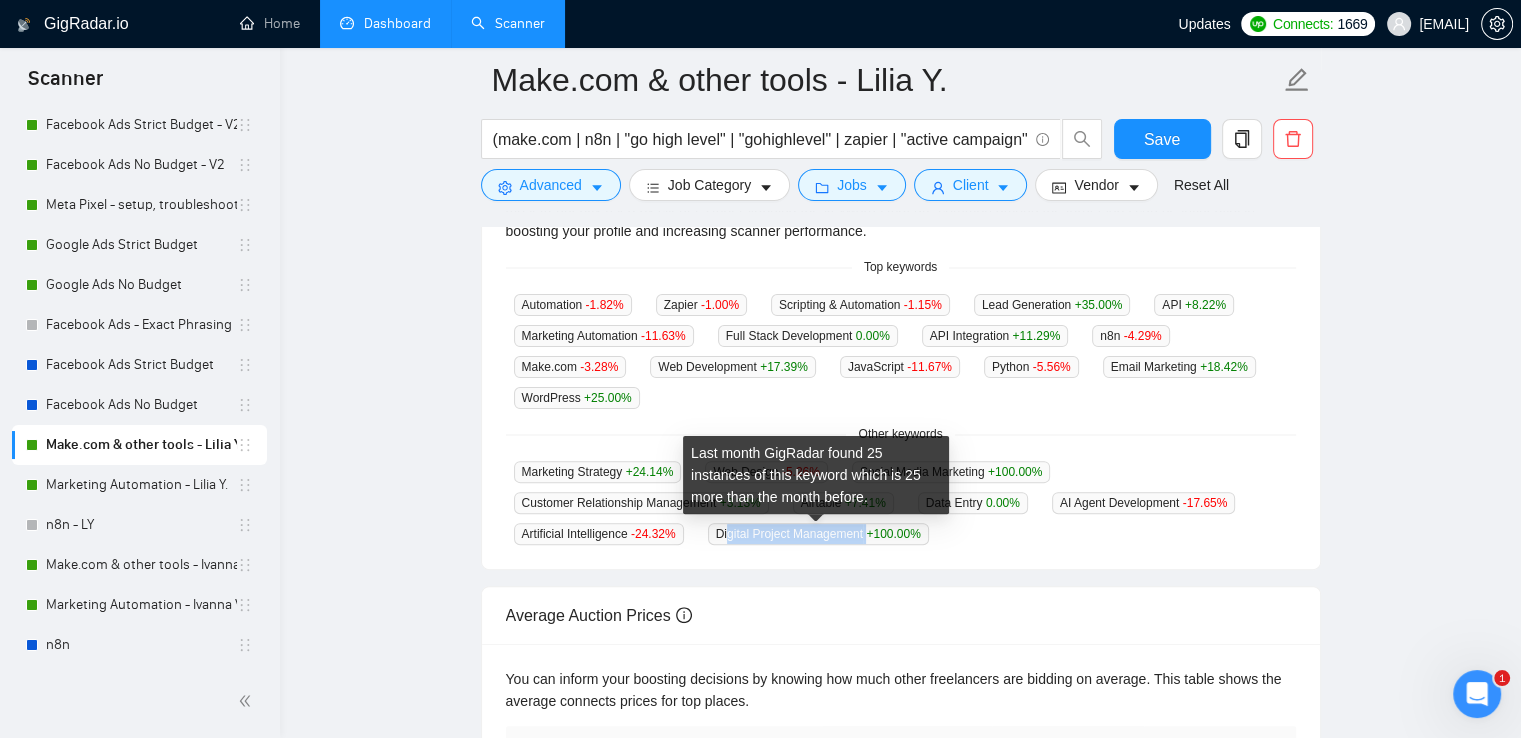 drag, startPoint x: 731, startPoint y: 534, endPoint x: 859, endPoint y: 532, distance: 128.01562 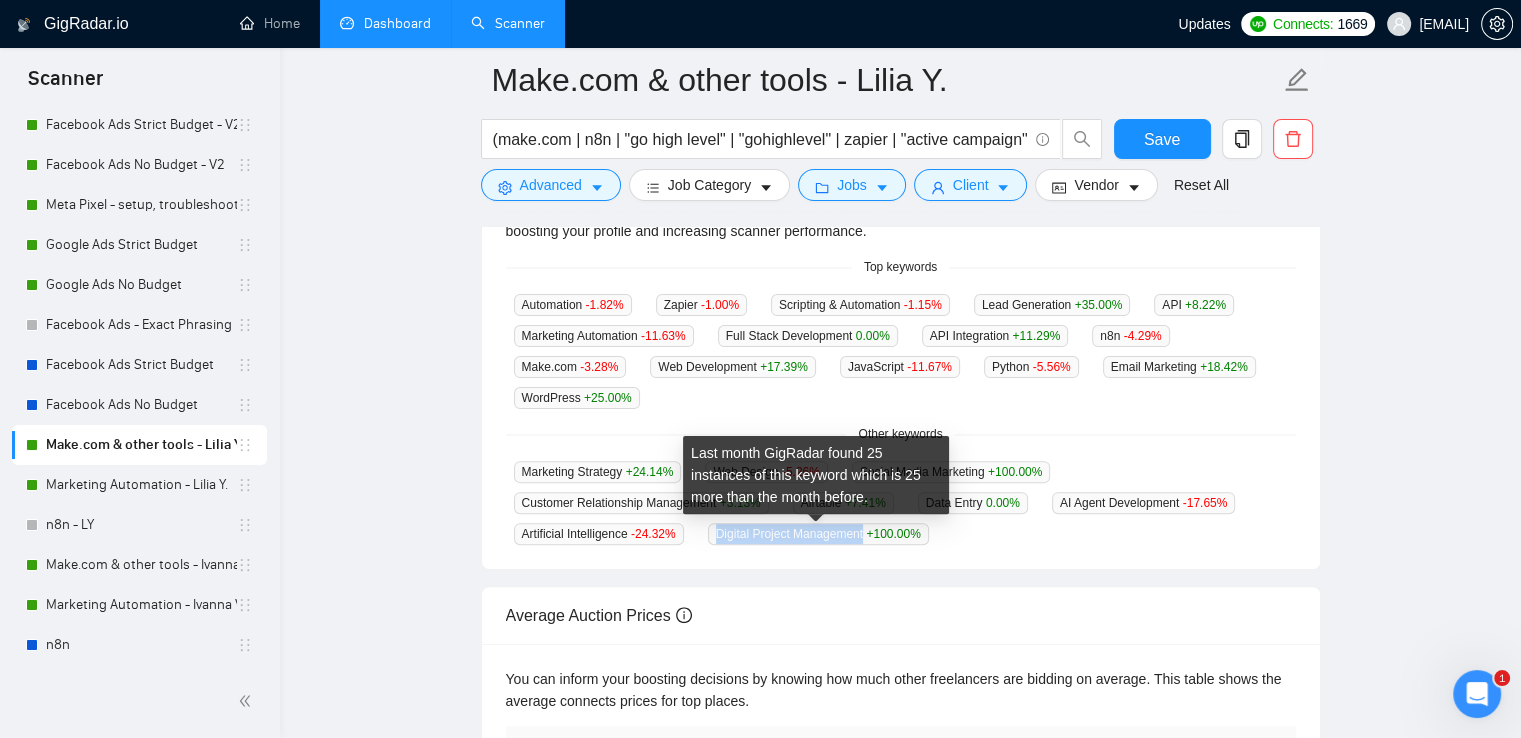drag, startPoint x: 715, startPoint y: 533, endPoint x: 860, endPoint y: 538, distance: 145.08618 